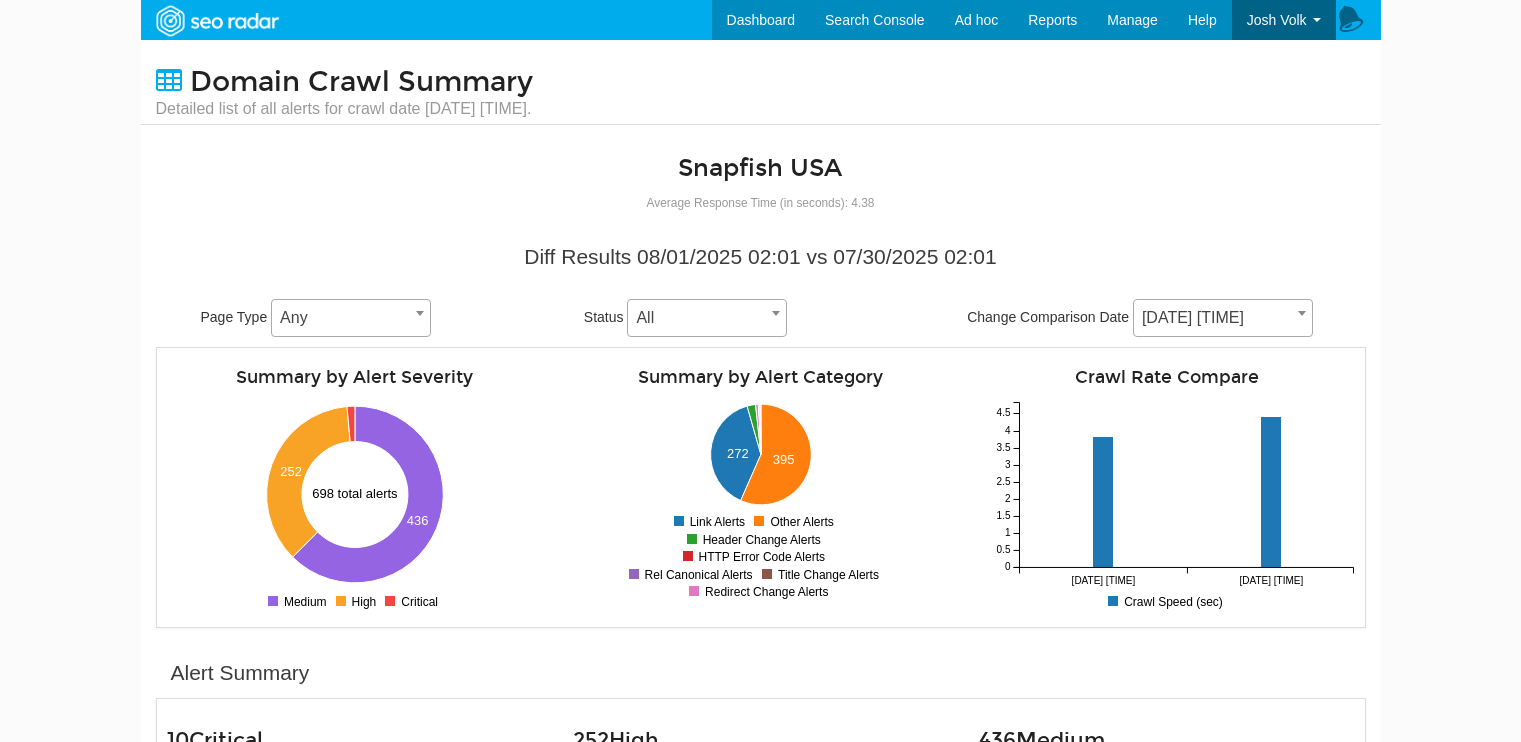 scroll, scrollTop: 648, scrollLeft: 0, axis: vertical 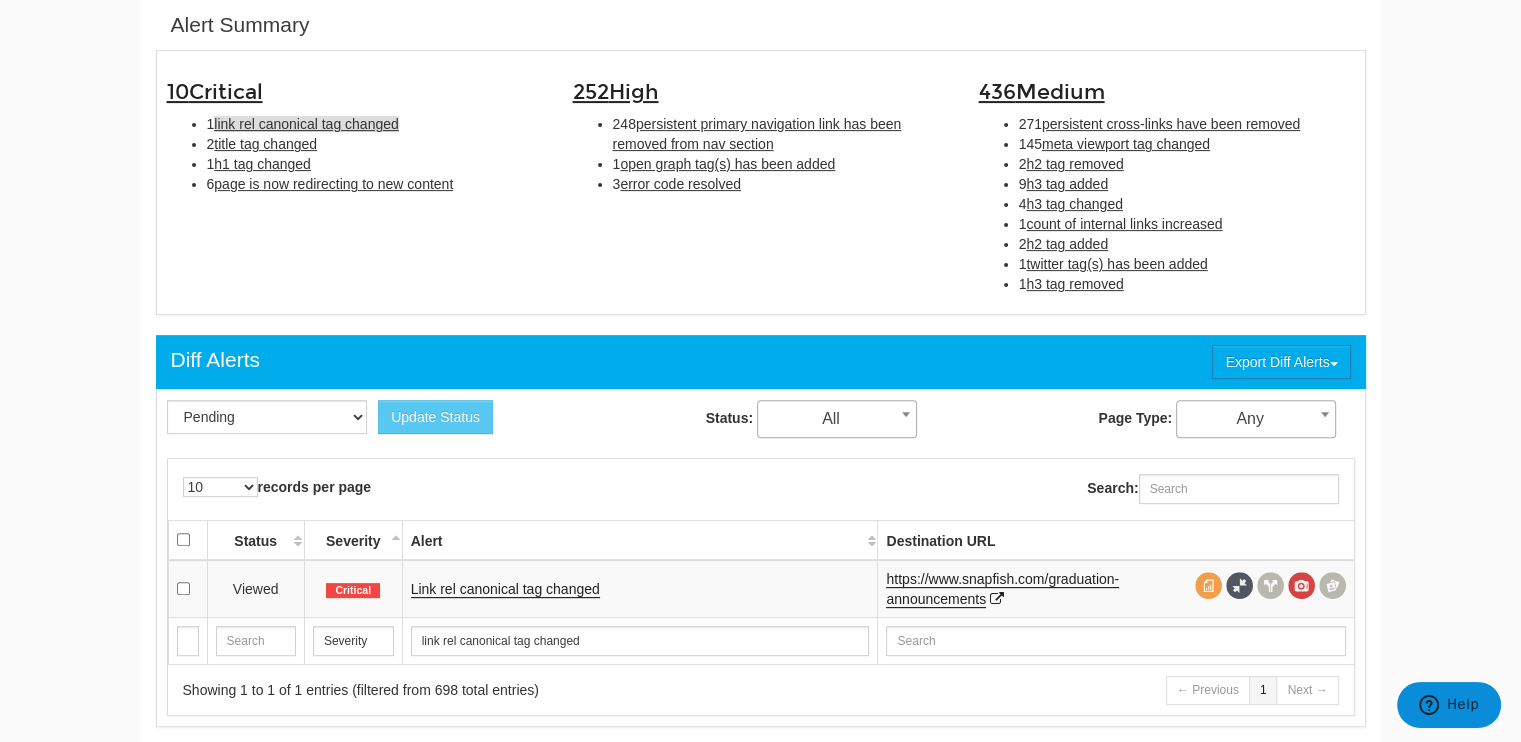 click on "Dashboard
Search Console
Keyword Winners and Losers
Page Winners and Losers
Archived Search Console Reports
Schedule a Change Analysis
Change Analysis Reports
Sitemap Reports
Ad hoc
Internet Archive Diff tool
Mobile vs. Desktop
Fetch vs. Rendered
User Agent Diff
Internet Archive URL Tester
Compare URLs
Reports
Audits
Exports
Manage
Domains
URLs" at bounding box center [760, -277] 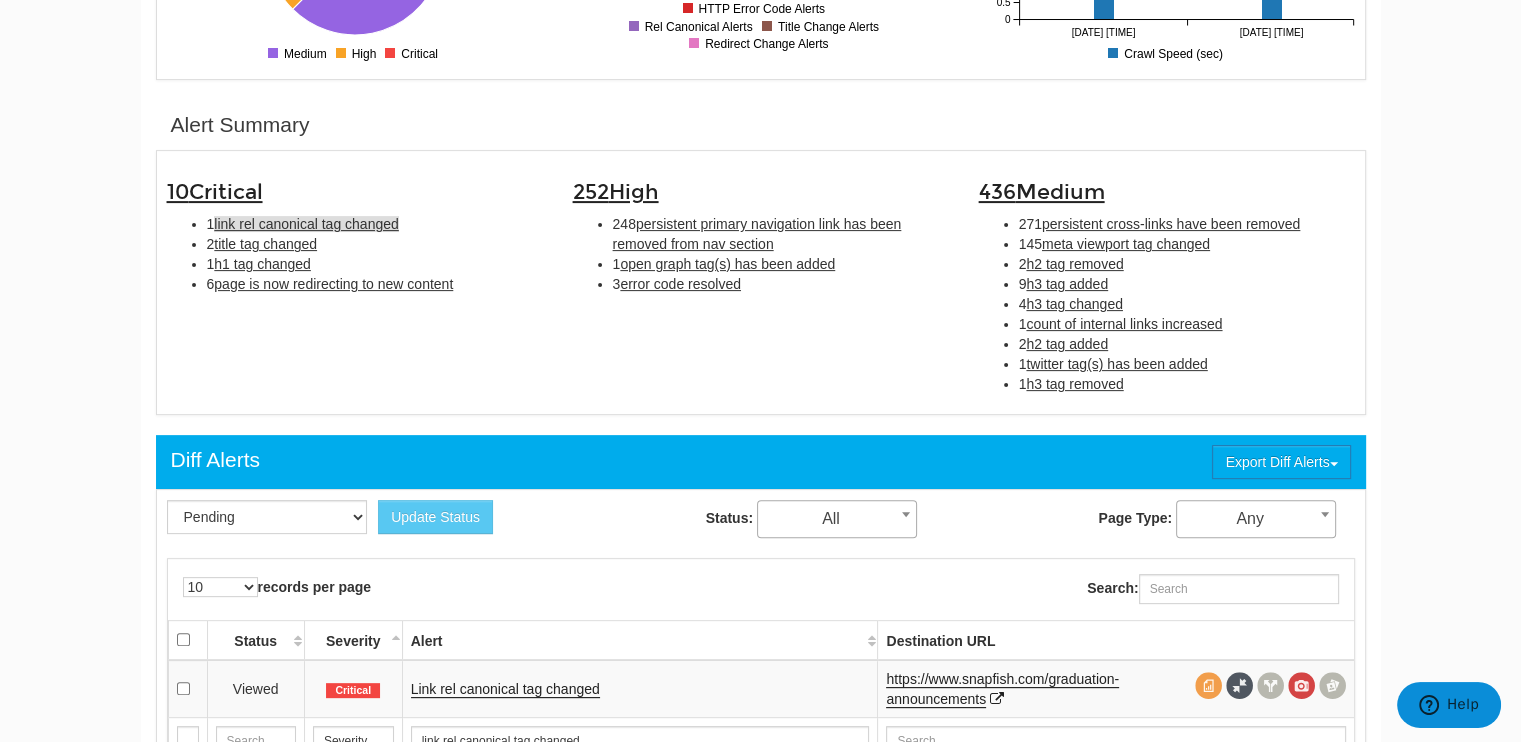 scroll, scrollTop: 648, scrollLeft: 0, axis: vertical 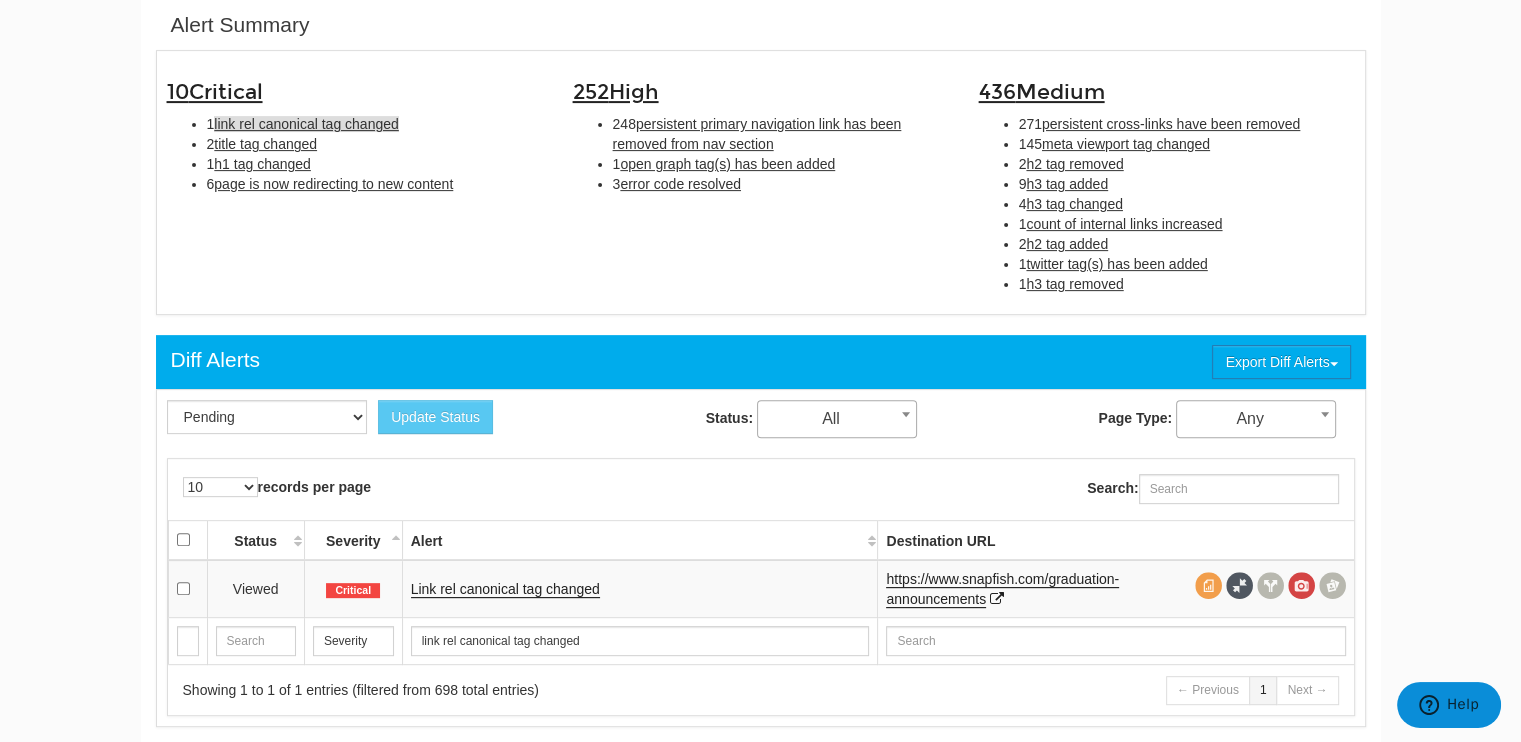 click on "1  h1 tag changed" at bounding box center (375, 164) 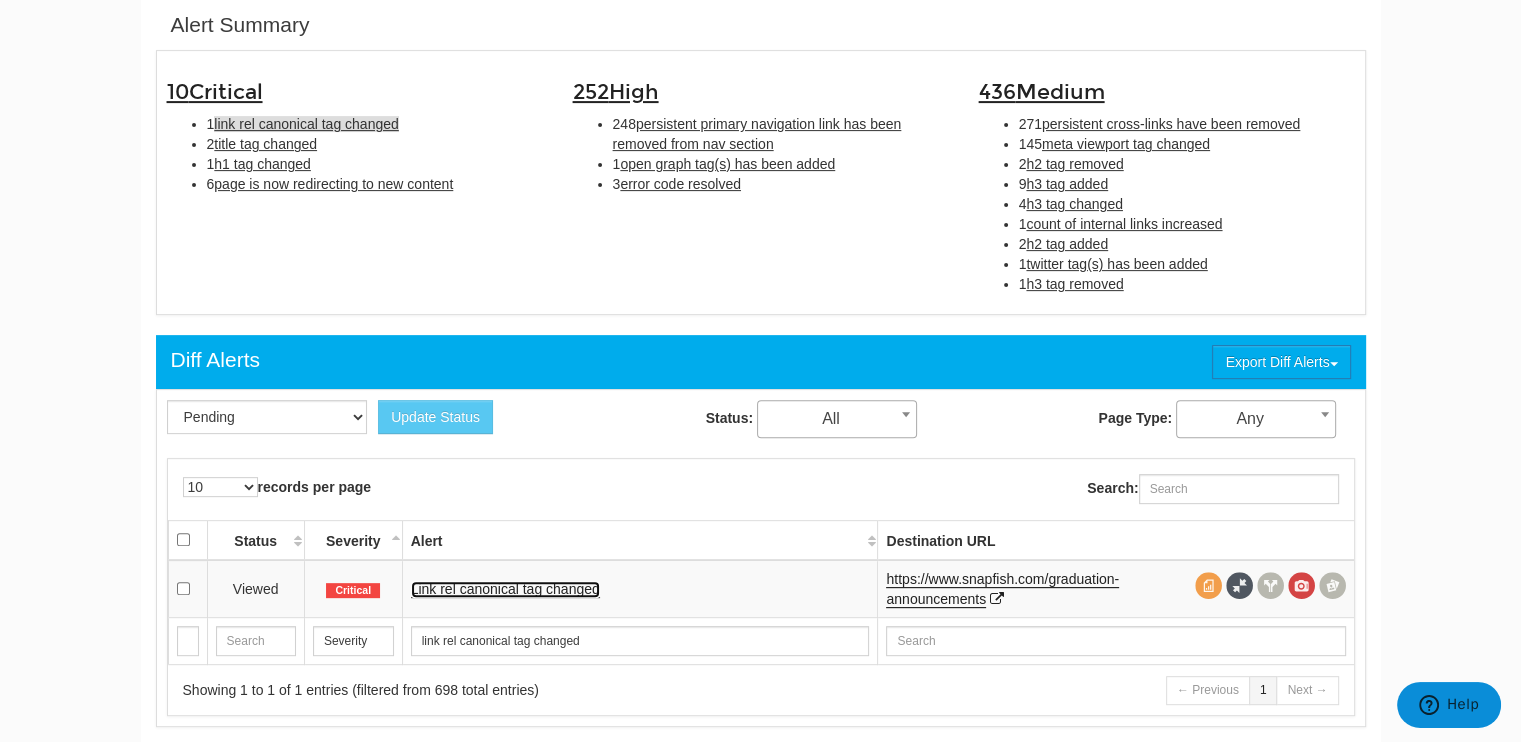 click on "Link rel canonical tag changed" at bounding box center (505, 589) 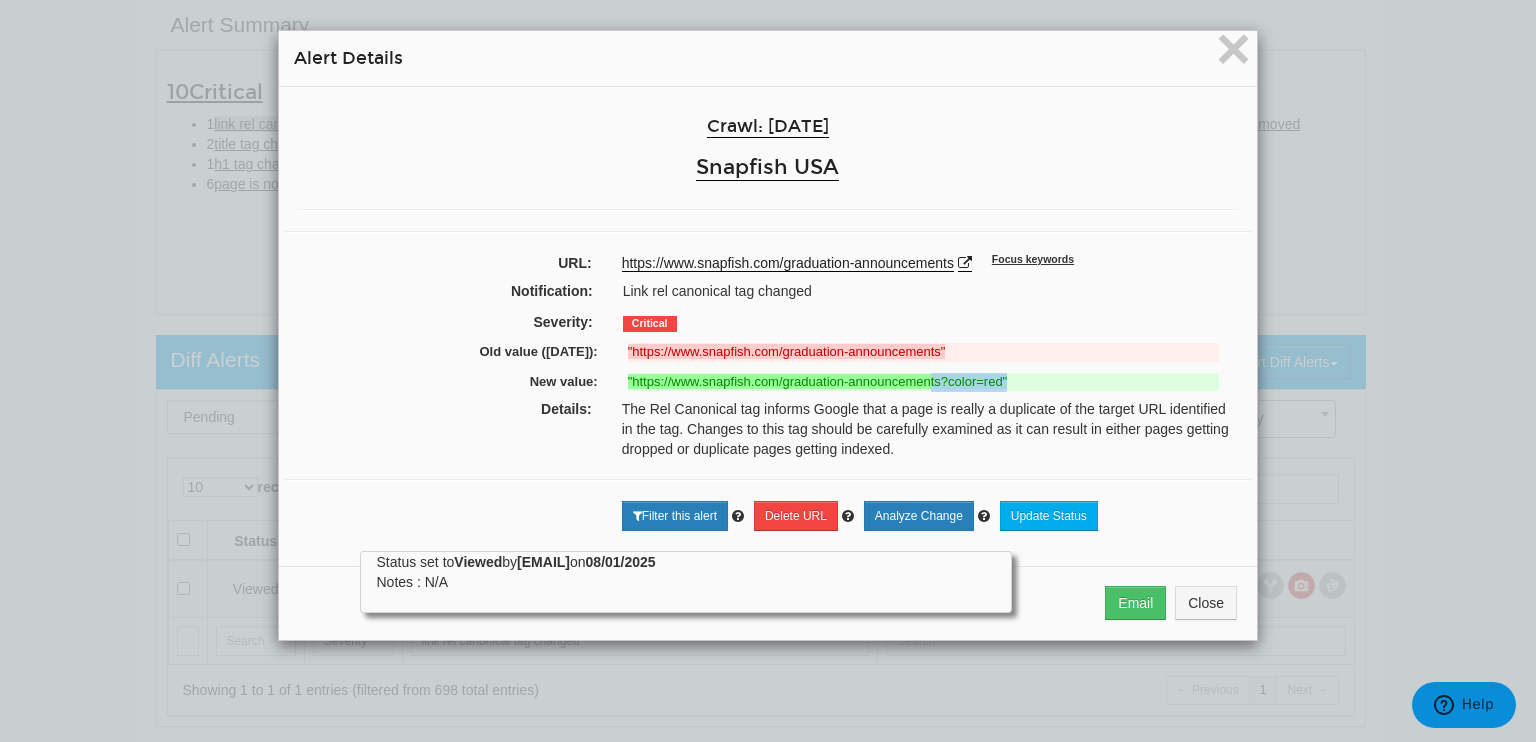 drag, startPoint x: 1012, startPoint y: 383, endPoint x: 924, endPoint y: 387, distance: 88.09086 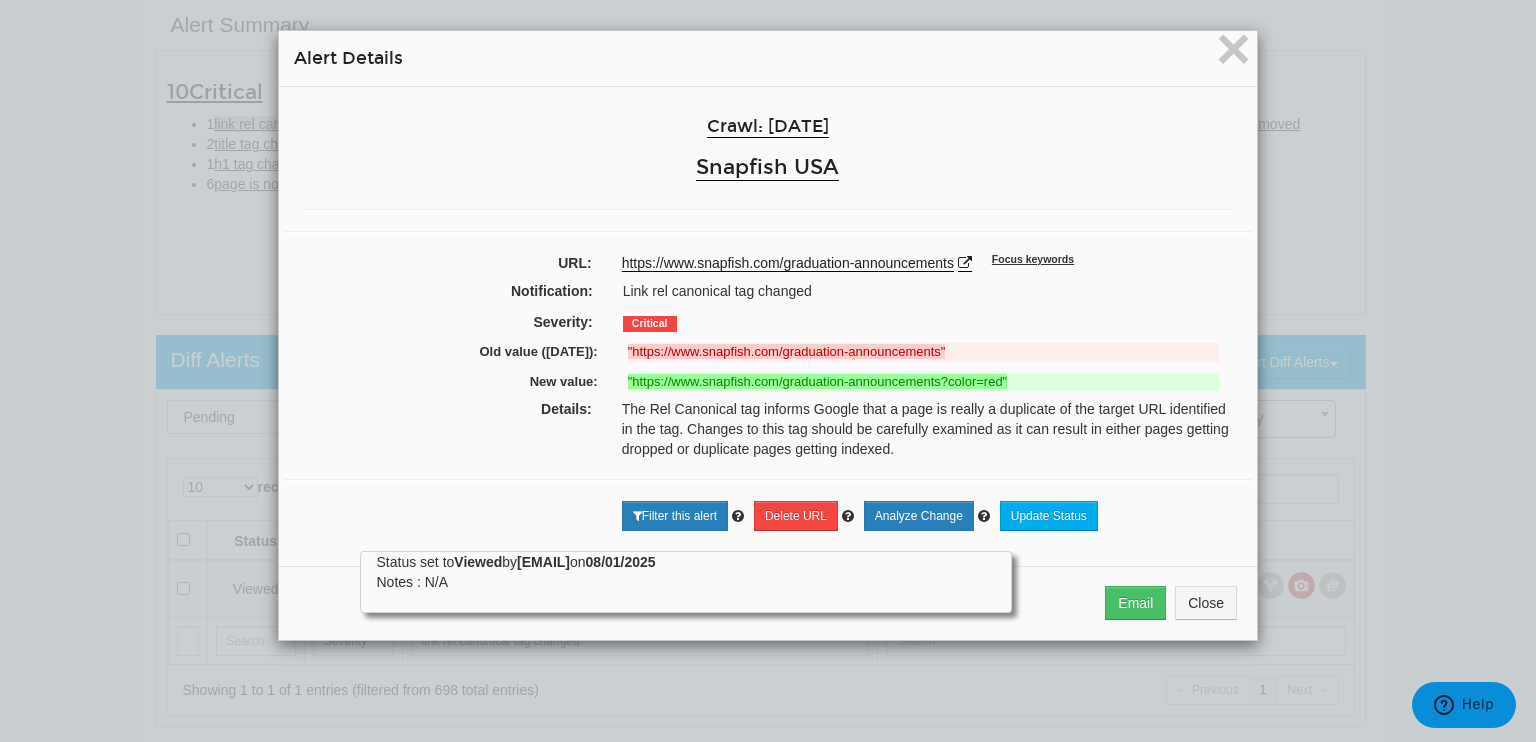 click on "The Rel Canonical tag informs Google that a page is really a duplicate of the target URL identified in the tag.   Changes to this tag should be carefully examined as it can result in either pages getting dropped or duplicate pages getting indexed." at bounding box center [929, 429] 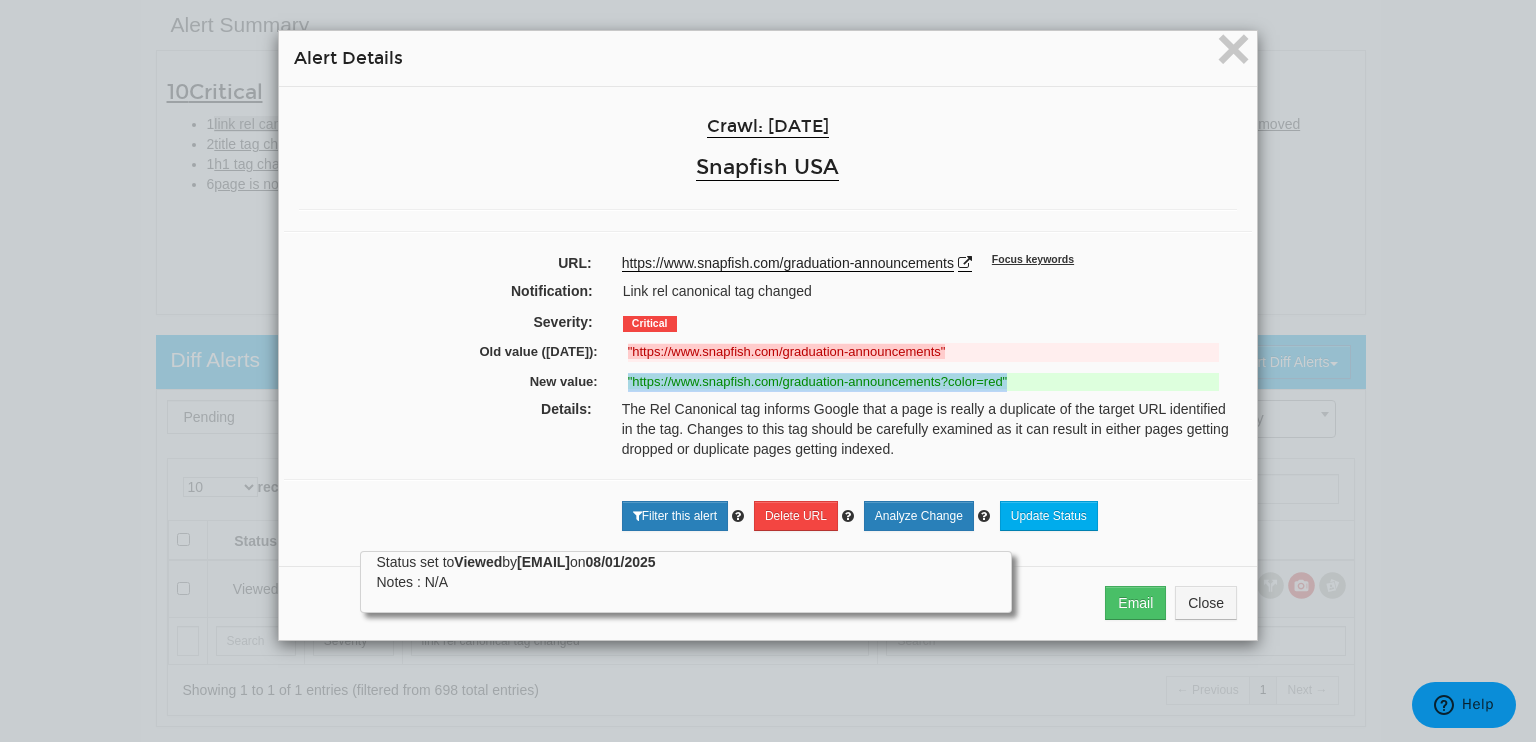 drag, startPoint x: 1006, startPoint y: 382, endPoint x: 612, endPoint y: 386, distance: 394.0203 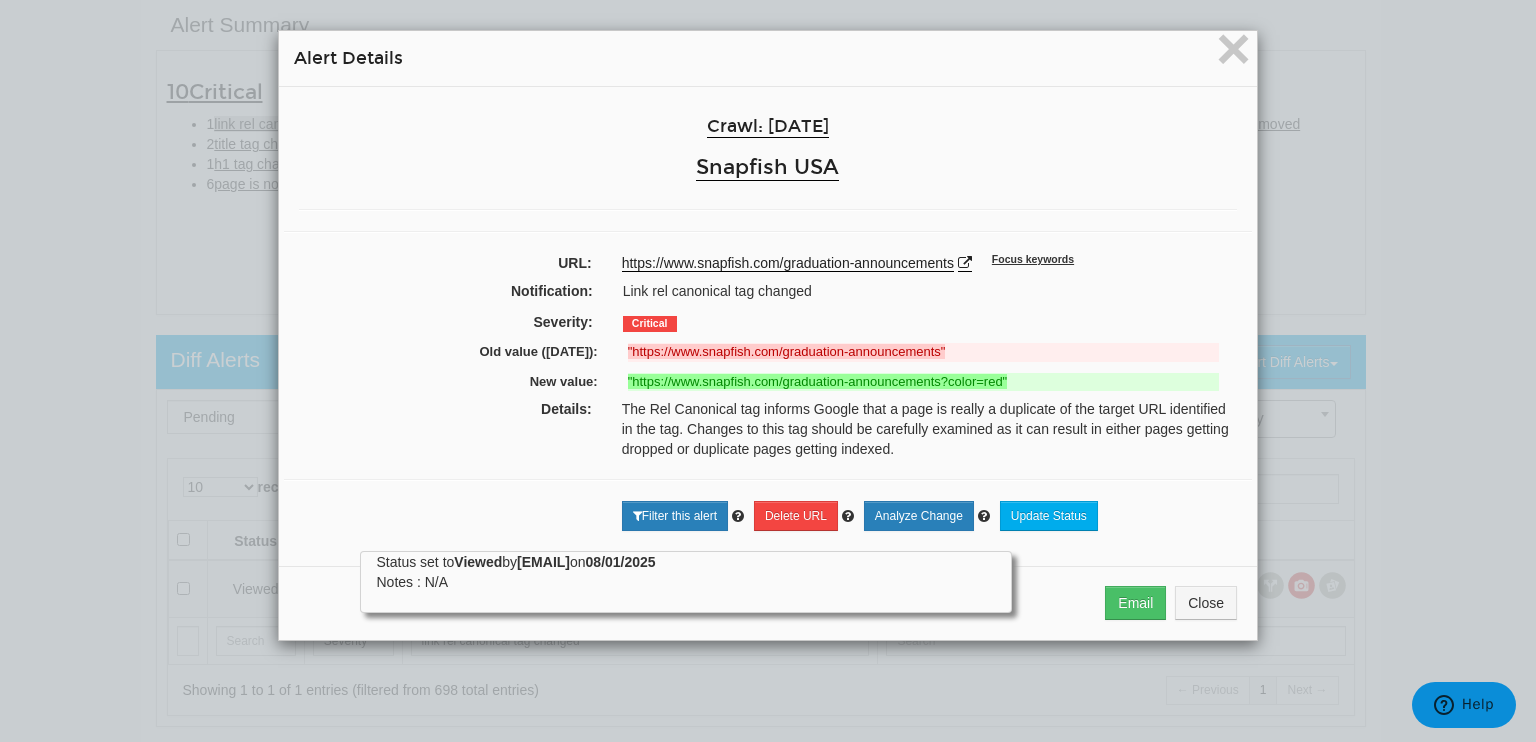 click on "The Rel Canonical tag informs Google that a page is really a duplicate of the target URL identified in the tag.   Changes to this tag should be carefully examined as it can result in either pages getting dropped or duplicate pages getting indexed." at bounding box center [929, 429] 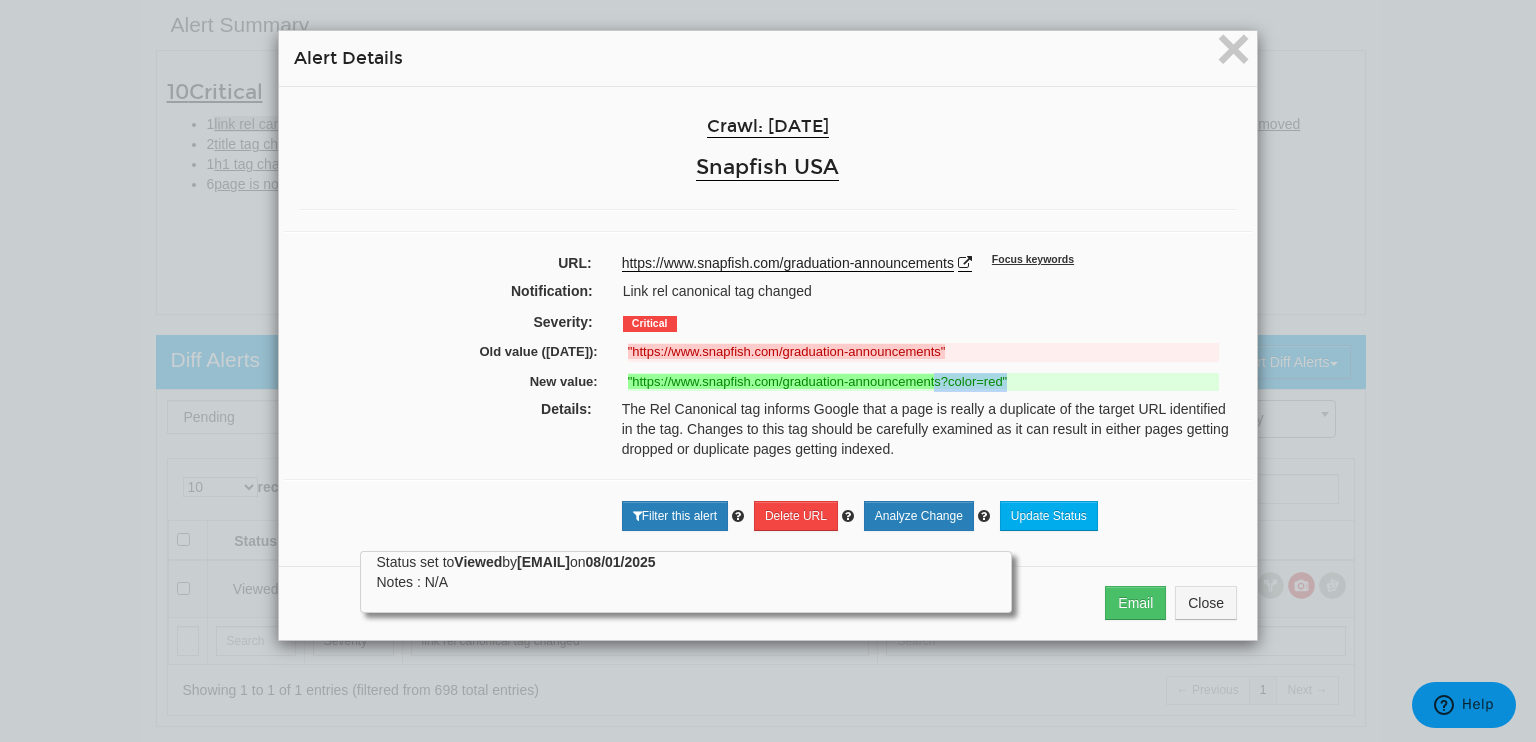 drag, startPoint x: 1006, startPoint y: 375, endPoint x: 929, endPoint y: 382, distance: 77.31753 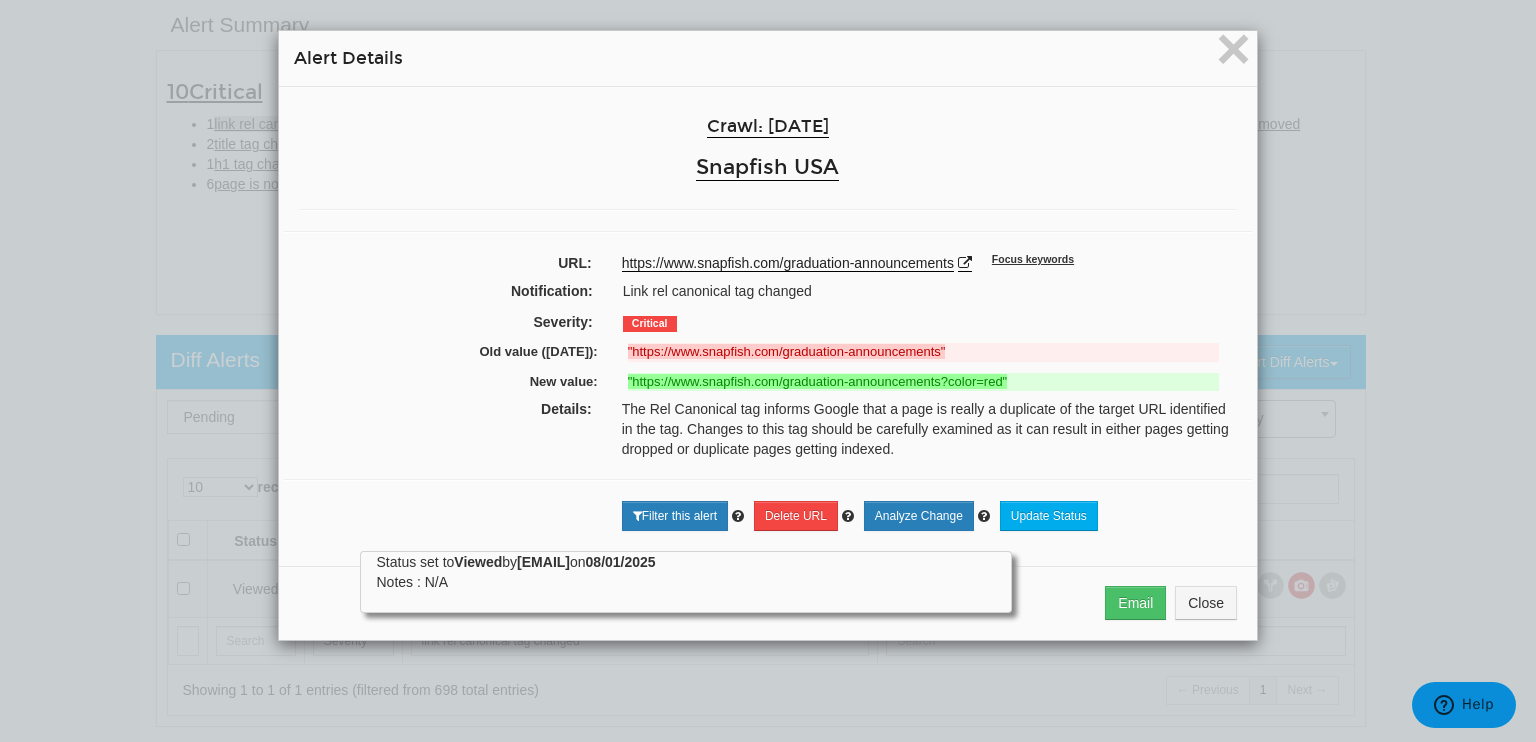 drag, startPoint x: 940, startPoint y: 415, endPoint x: 965, endPoint y: 381, distance: 42.201897 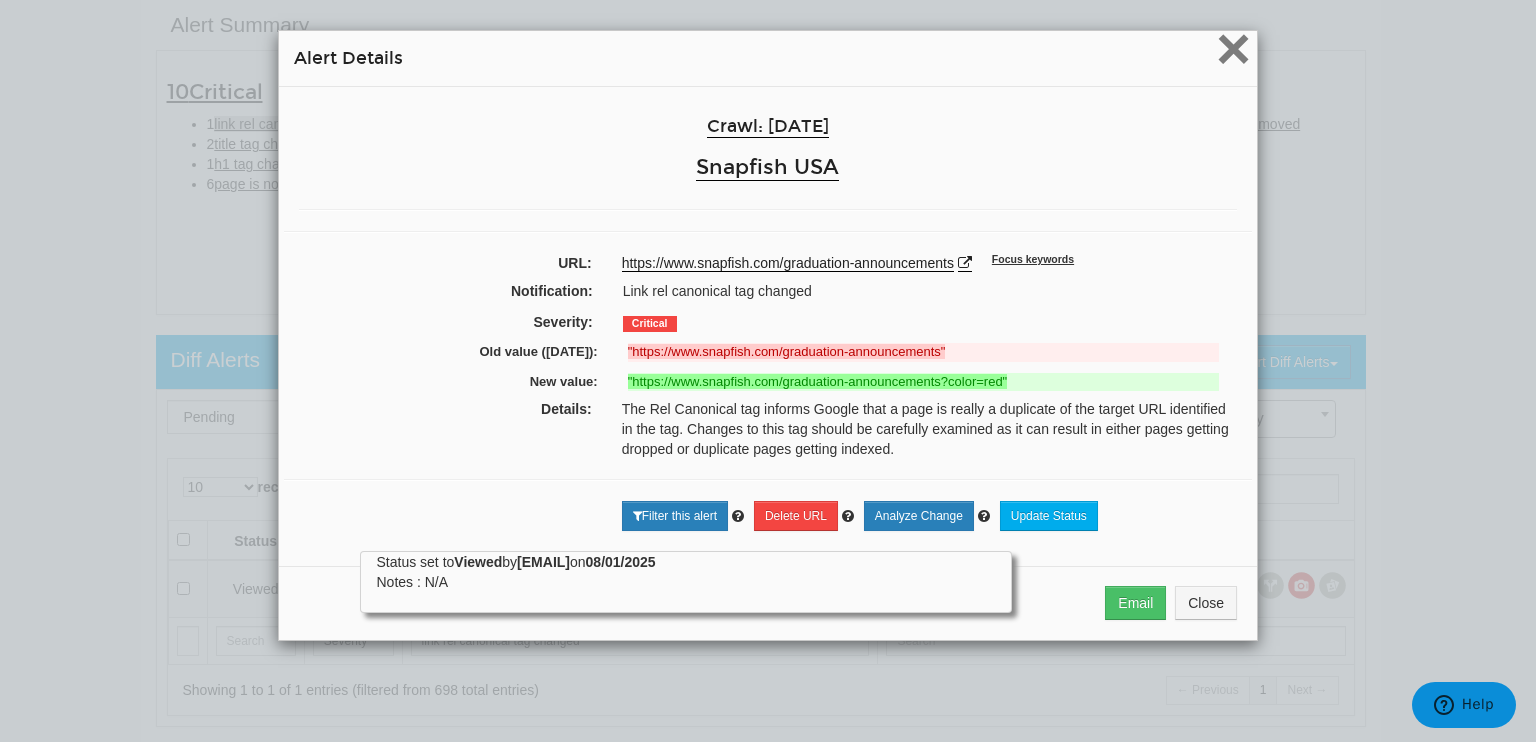 click on "×" at bounding box center (1233, 48) 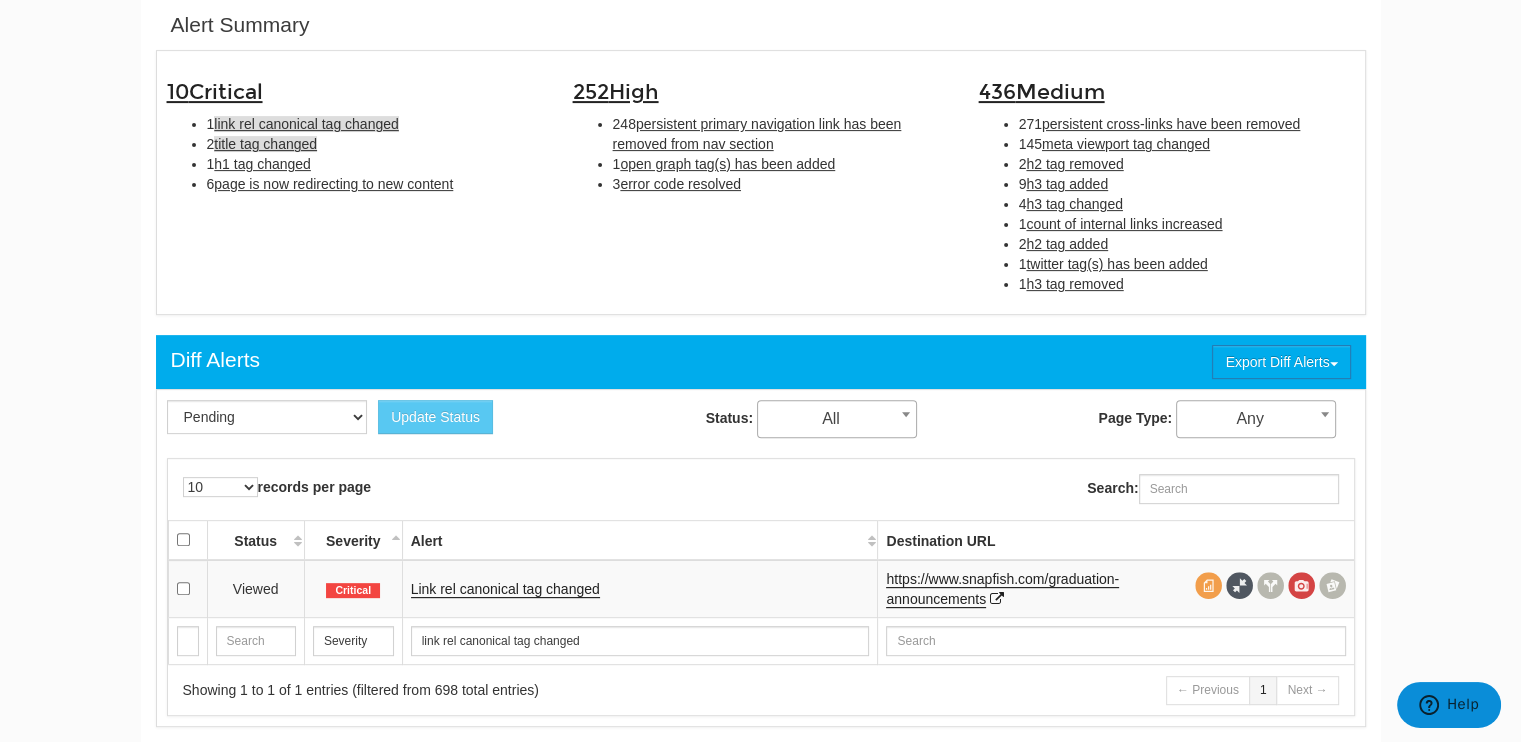 click on "title tag changed" at bounding box center (265, 144) 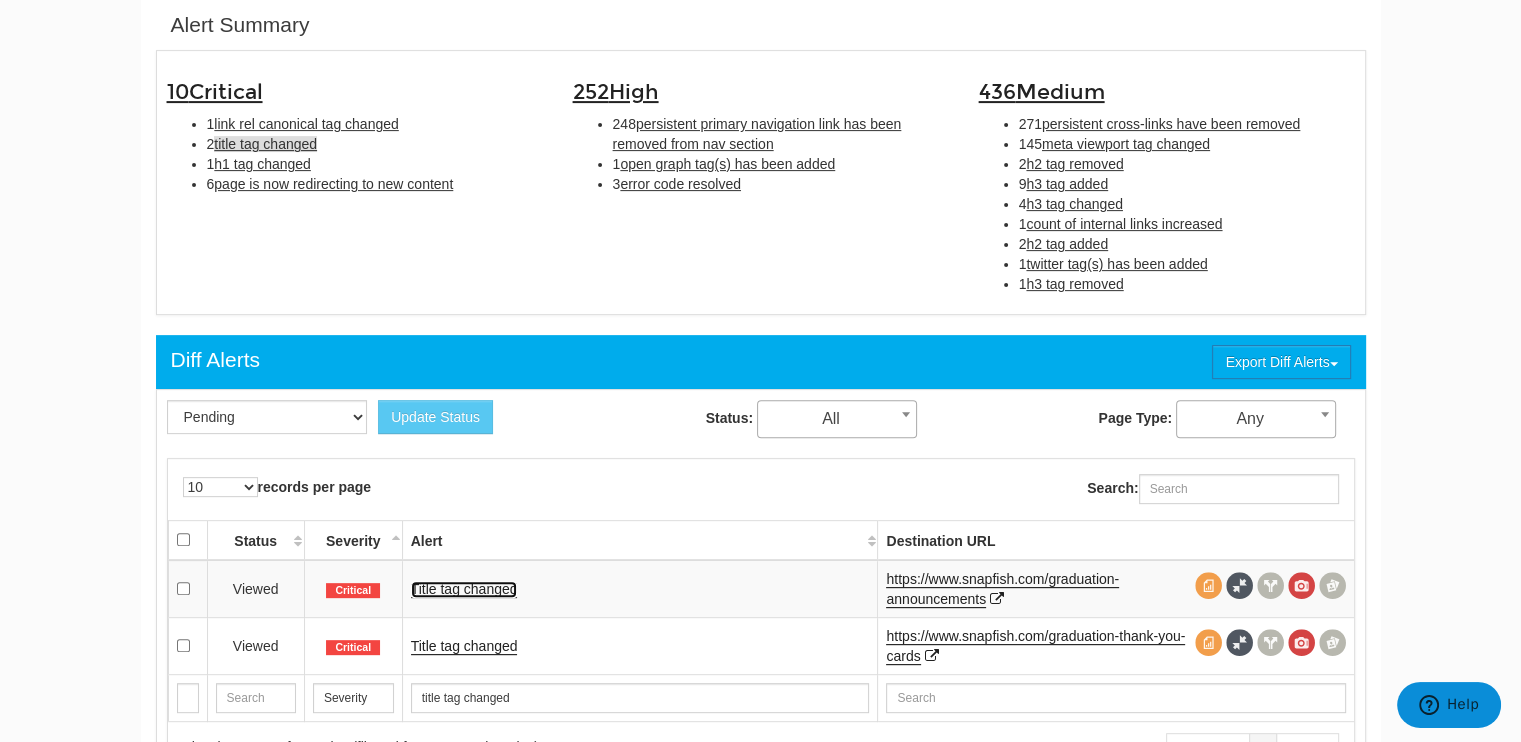 click on "Title tag changed" at bounding box center (464, 589) 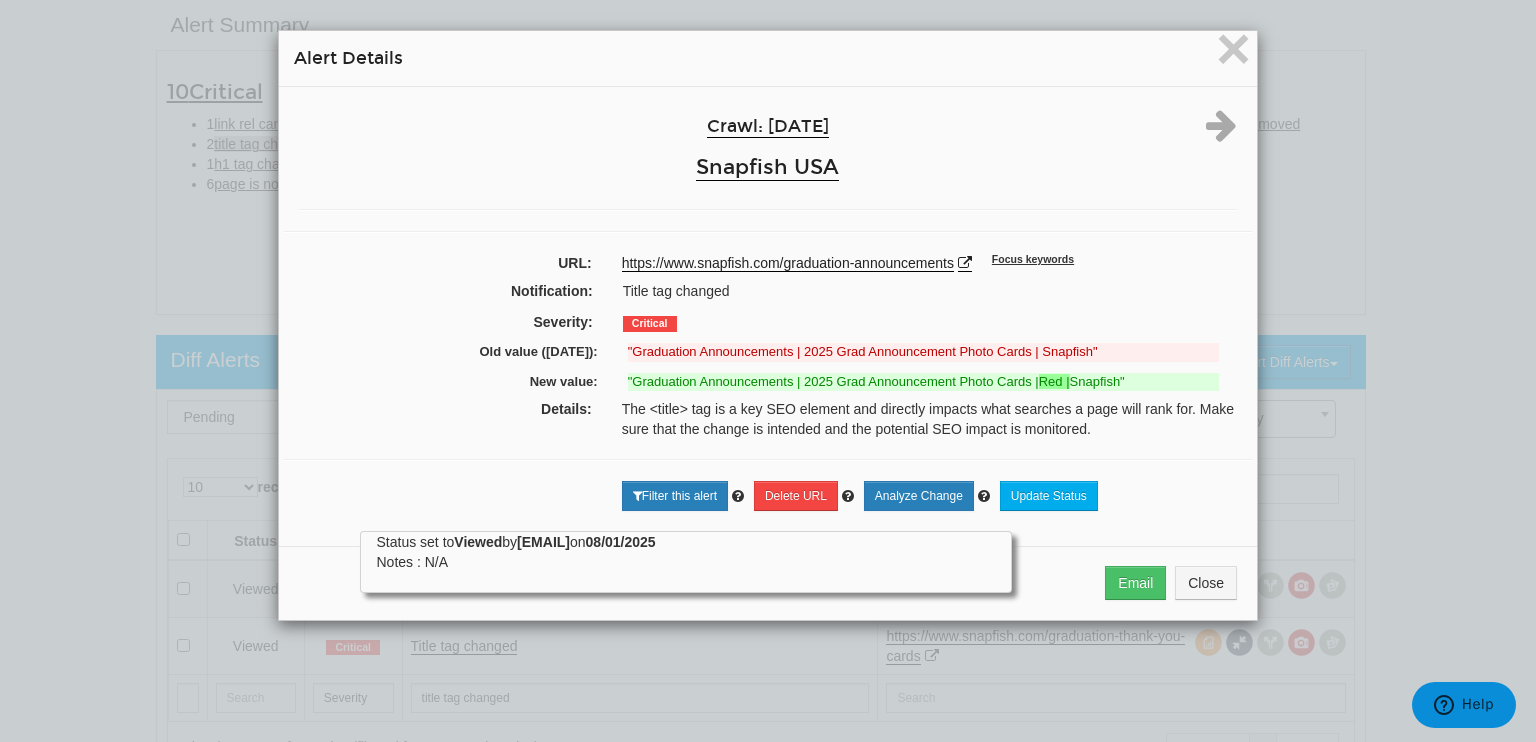 drag, startPoint x: 1123, startPoint y: 379, endPoint x: 976, endPoint y: 391, distance: 147.48898 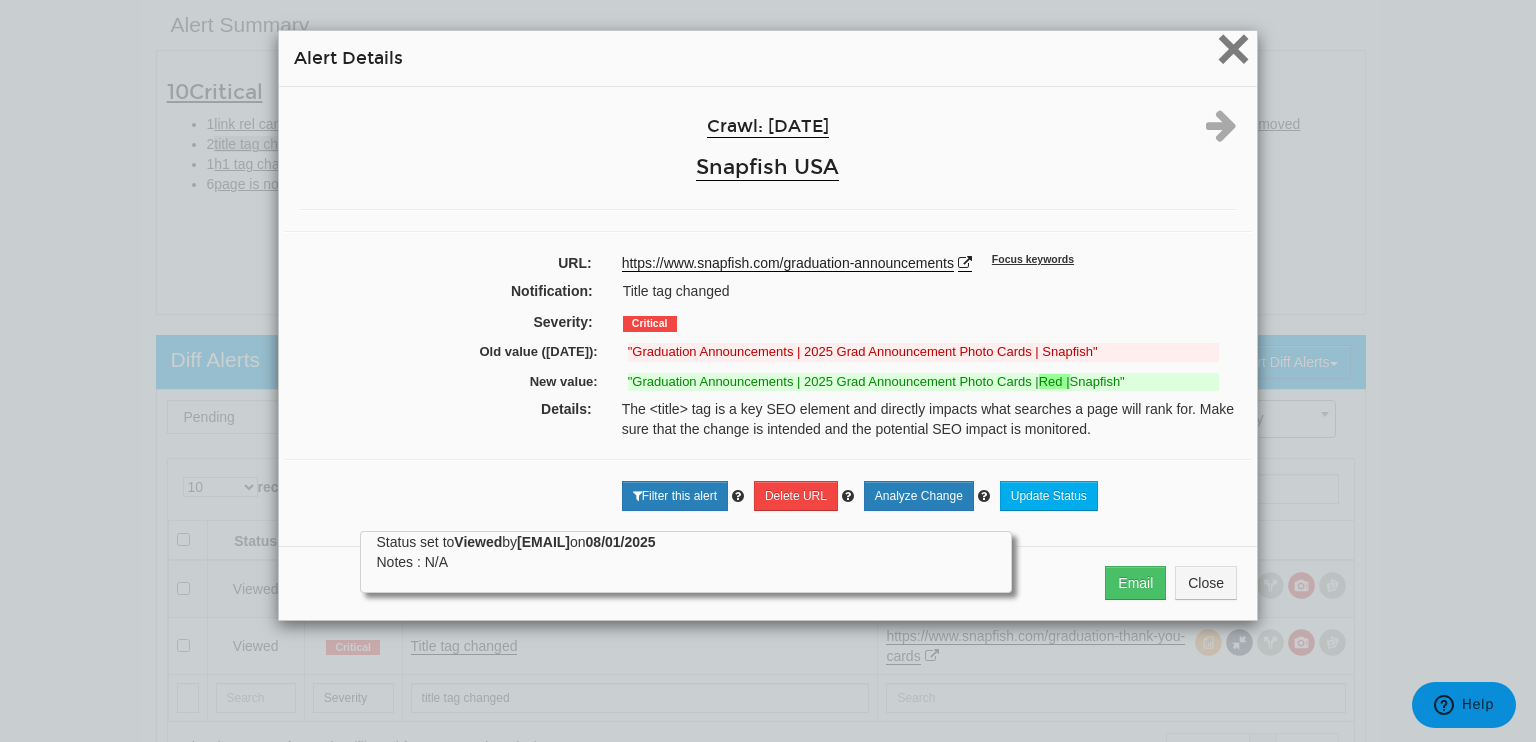 click on "×" at bounding box center [1233, 48] 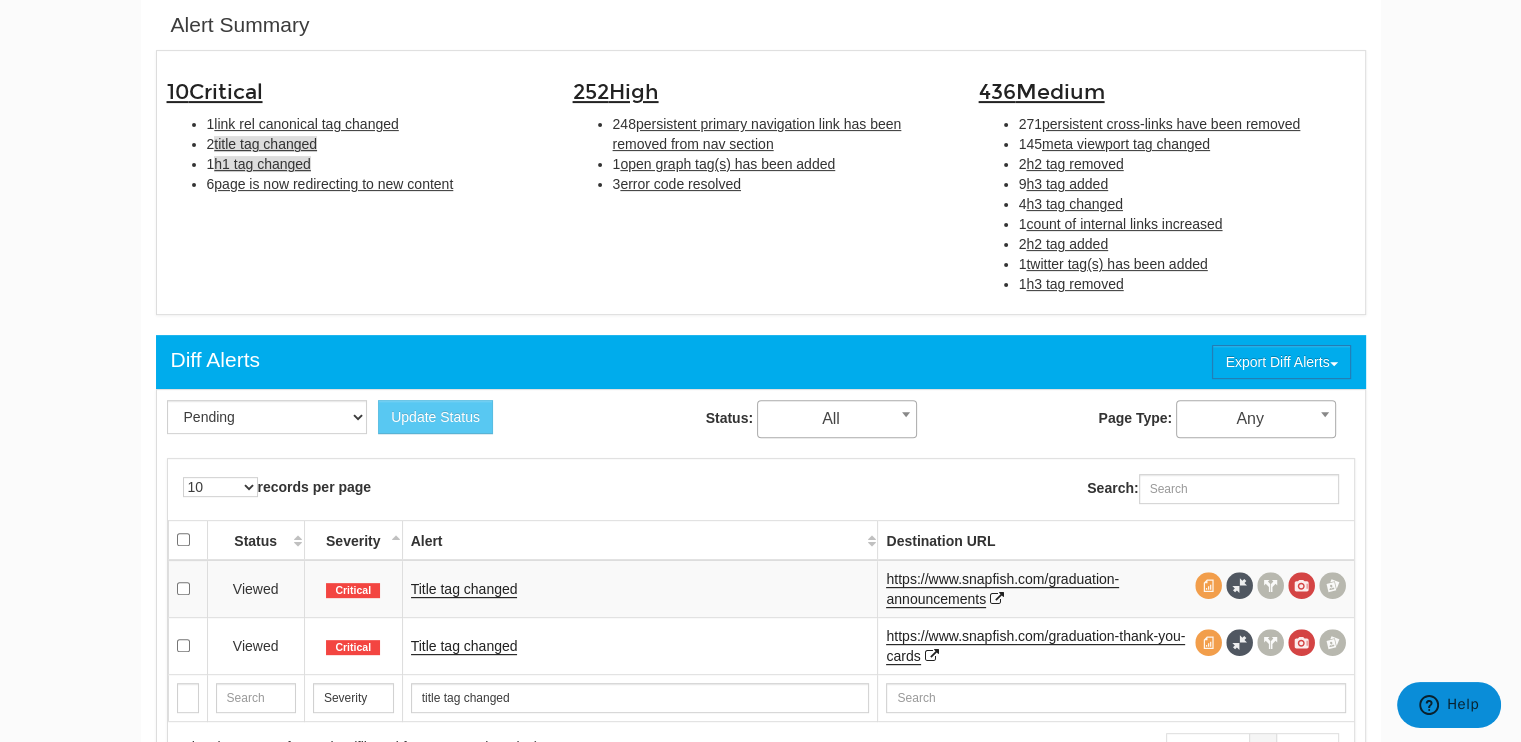 click on "h1 tag changed" at bounding box center [262, 164] 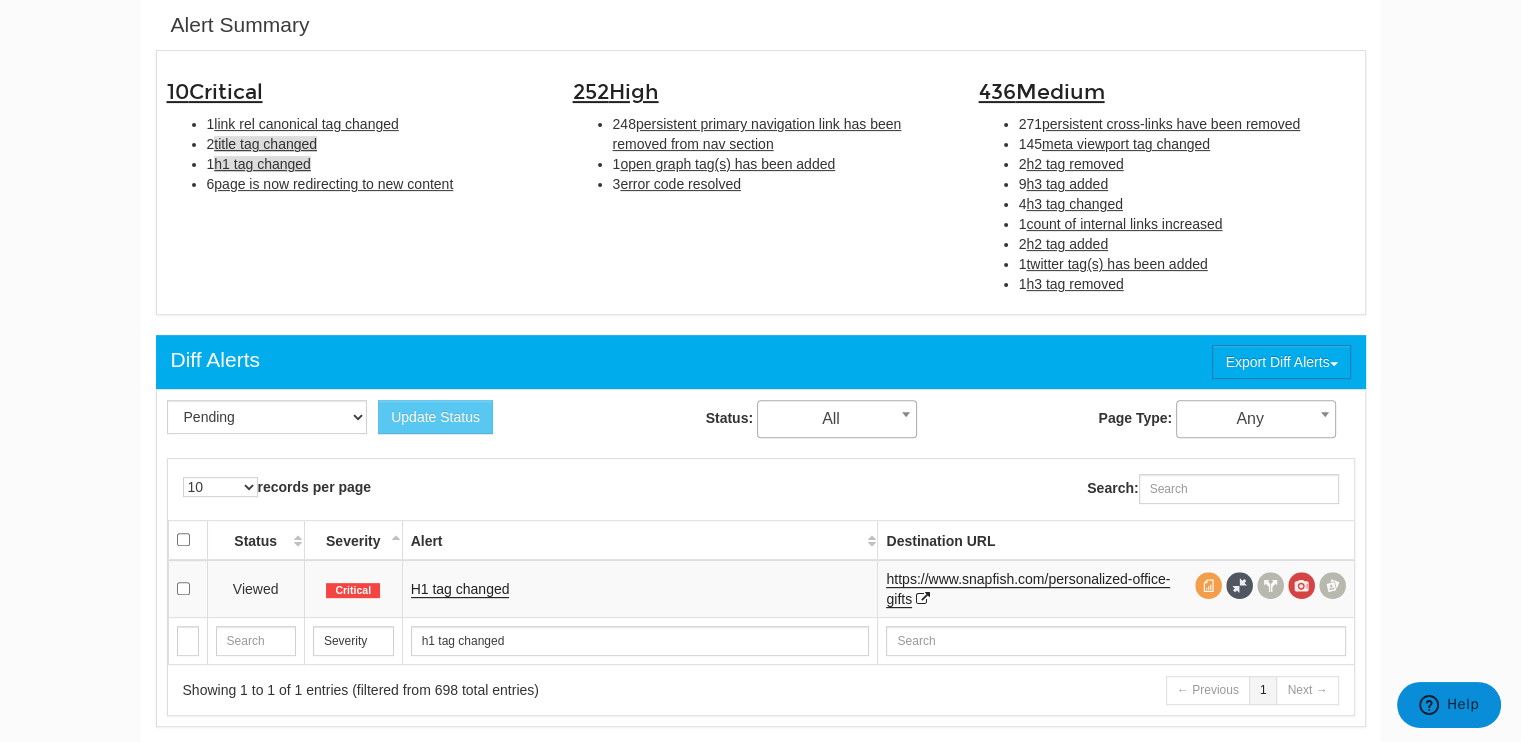 click on "title tag changed" at bounding box center (265, 144) 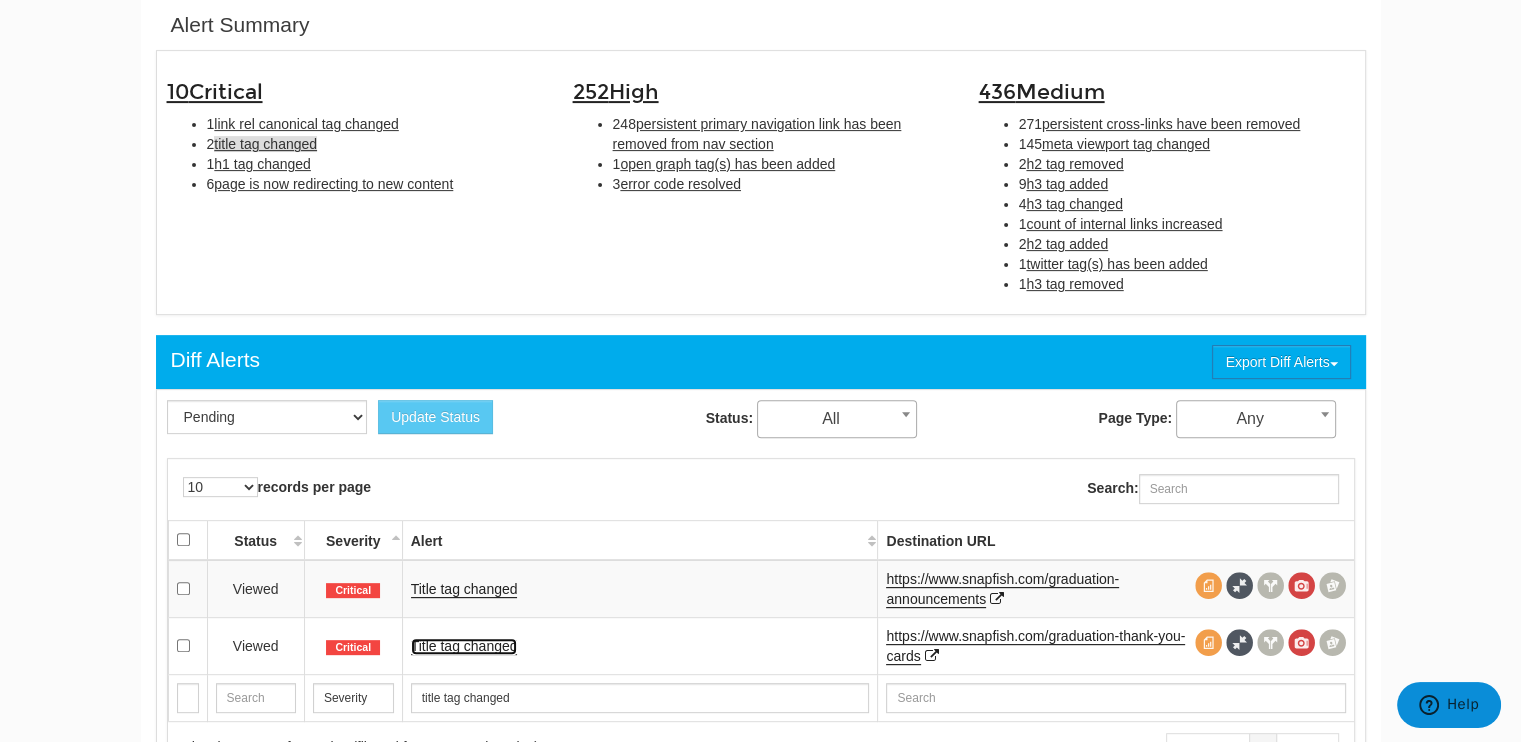 click on "Title tag changed" at bounding box center (464, 646) 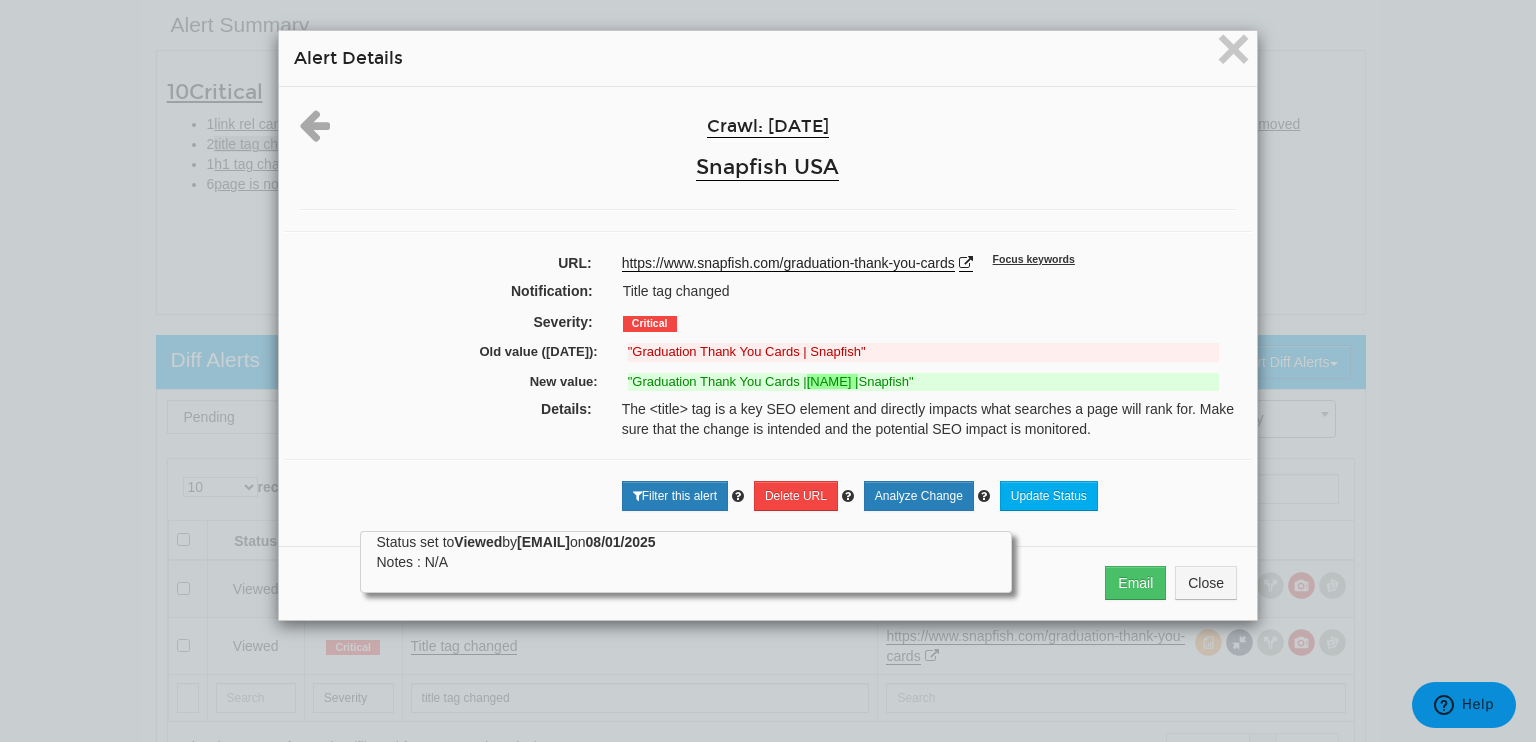 drag, startPoint x: 859, startPoint y: 385, endPoint x: 800, endPoint y: 385, distance: 59 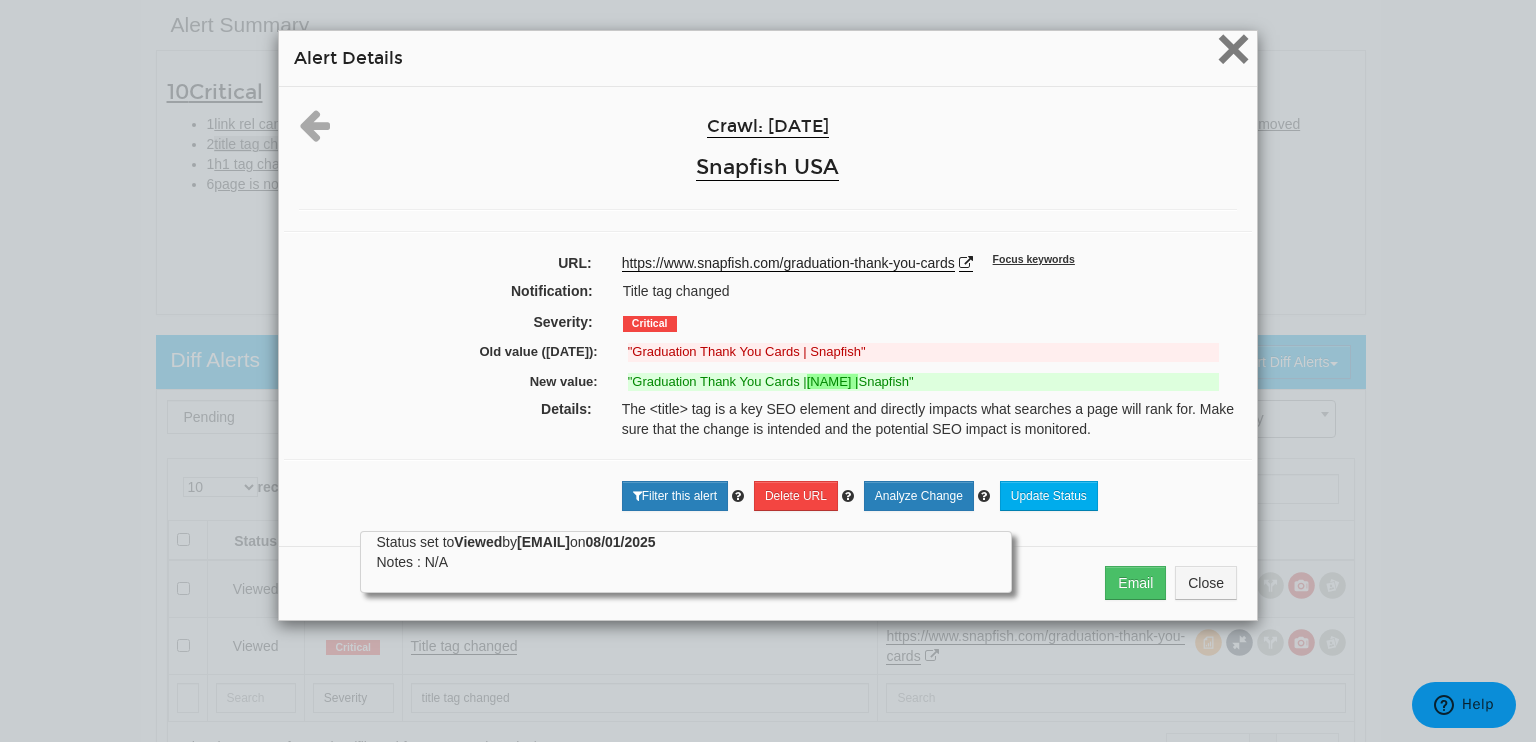 click on "×" at bounding box center [1233, 48] 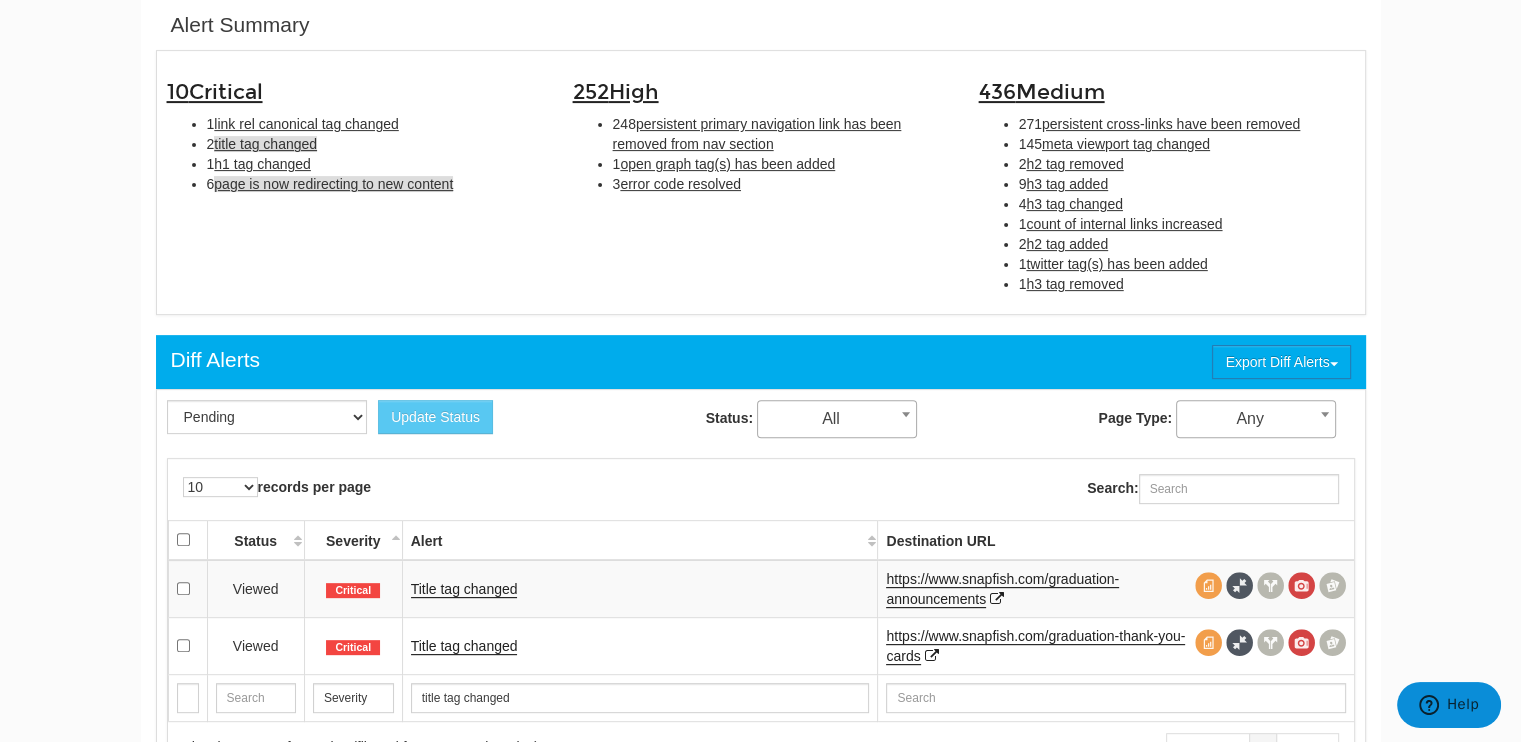 click on "page is now redirecting to new content" at bounding box center (333, 184) 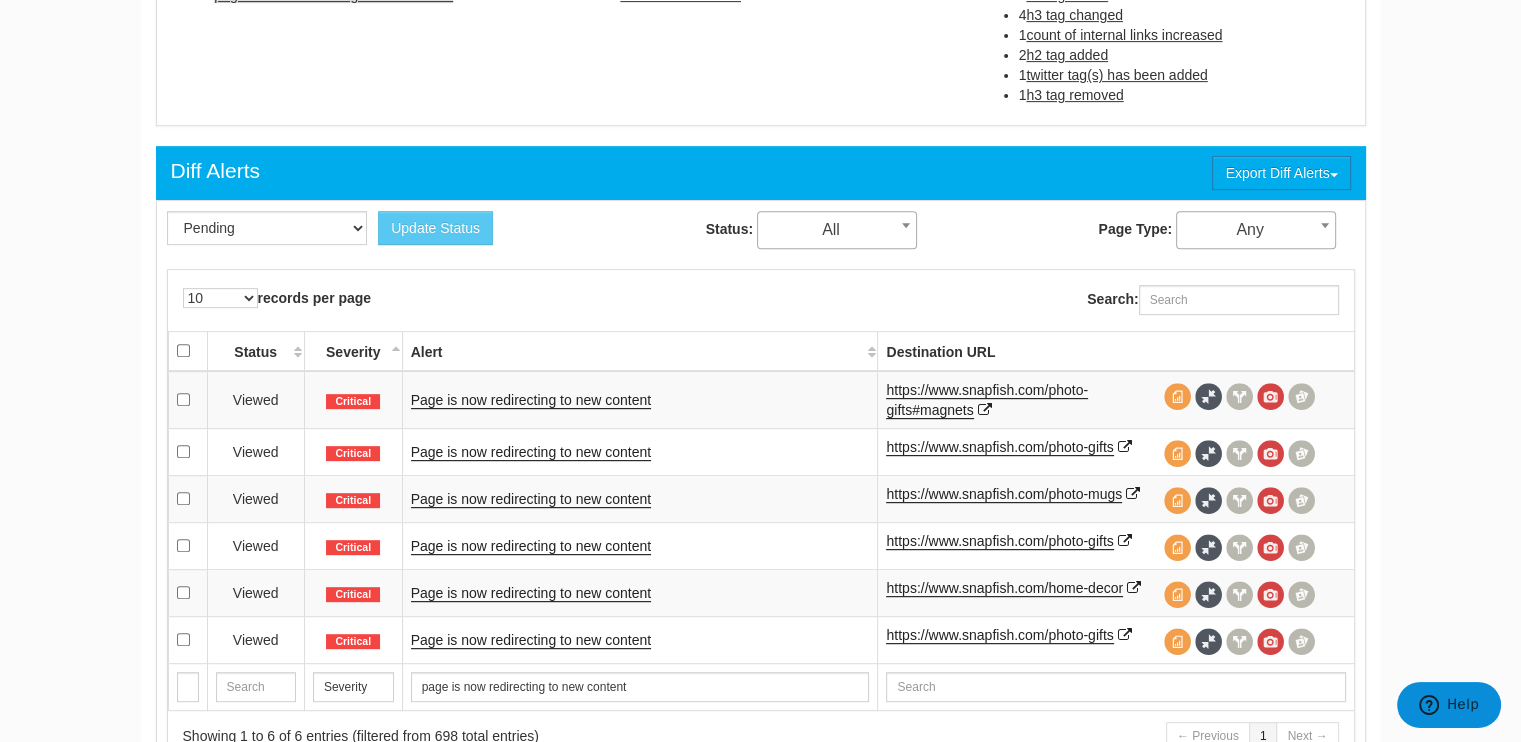scroll, scrollTop: 848, scrollLeft: 0, axis: vertical 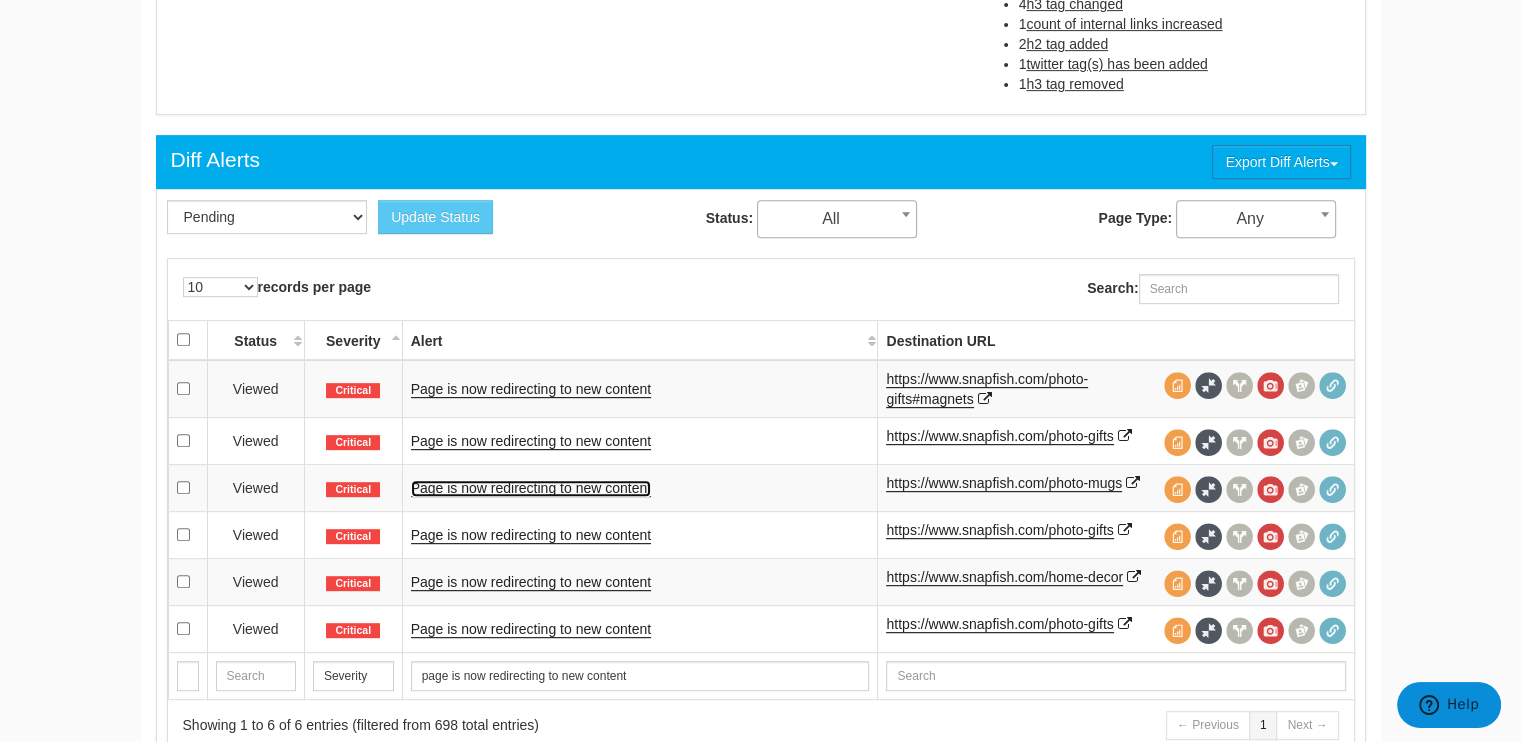click on "Page is now redirecting to new content" at bounding box center [531, 488] 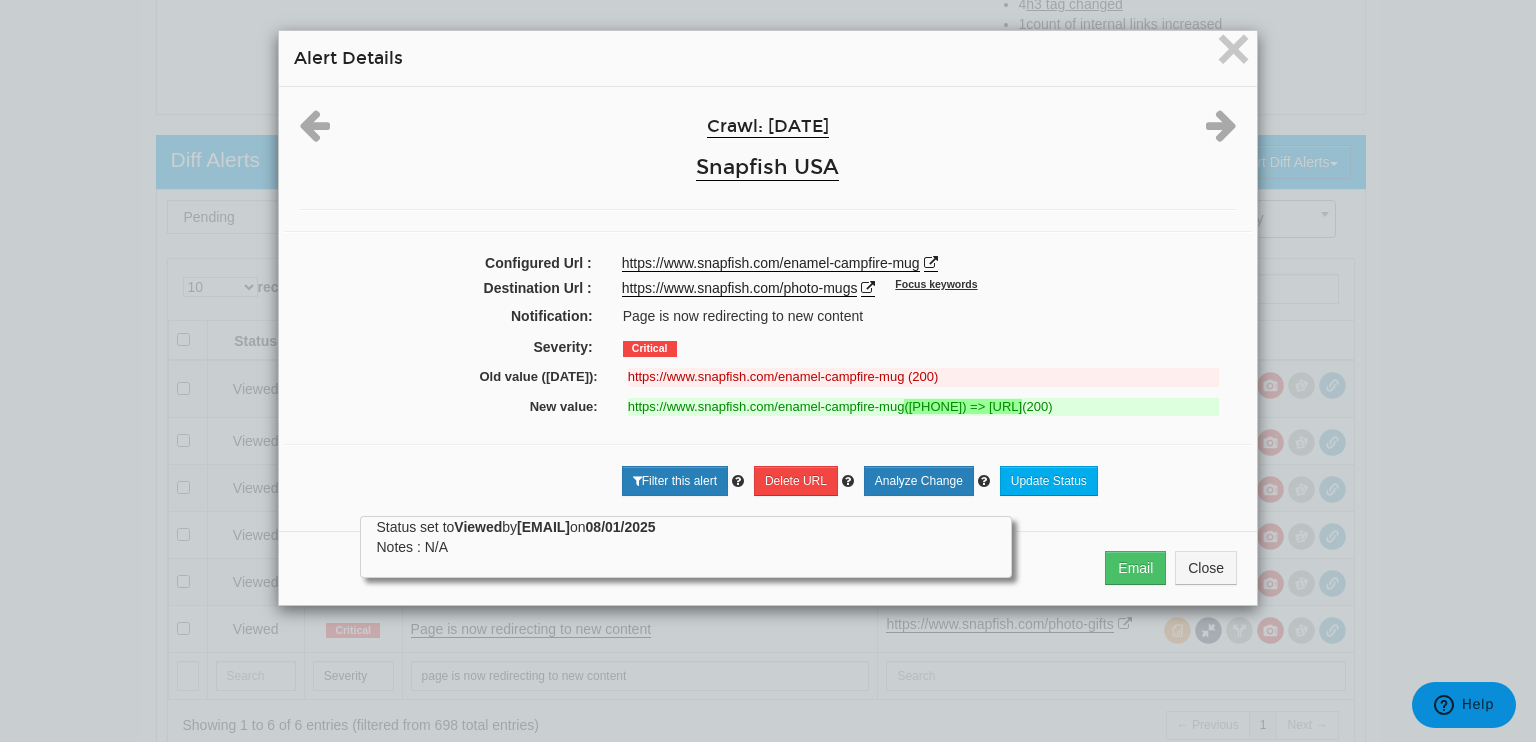 drag, startPoint x: 1172, startPoint y: 404, endPoint x: 1078, endPoint y: 404, distance: 94 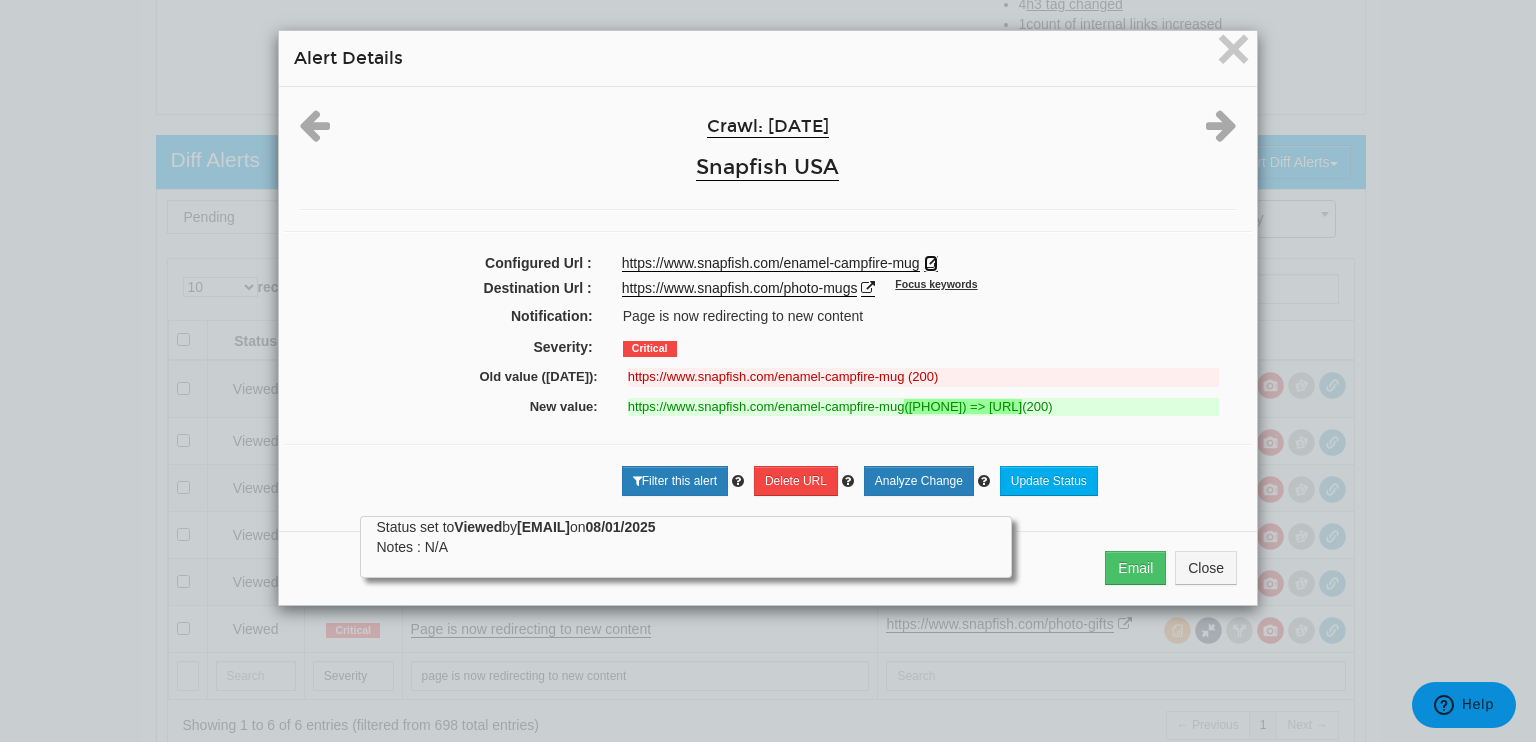 click at bounding box center [931, 263] 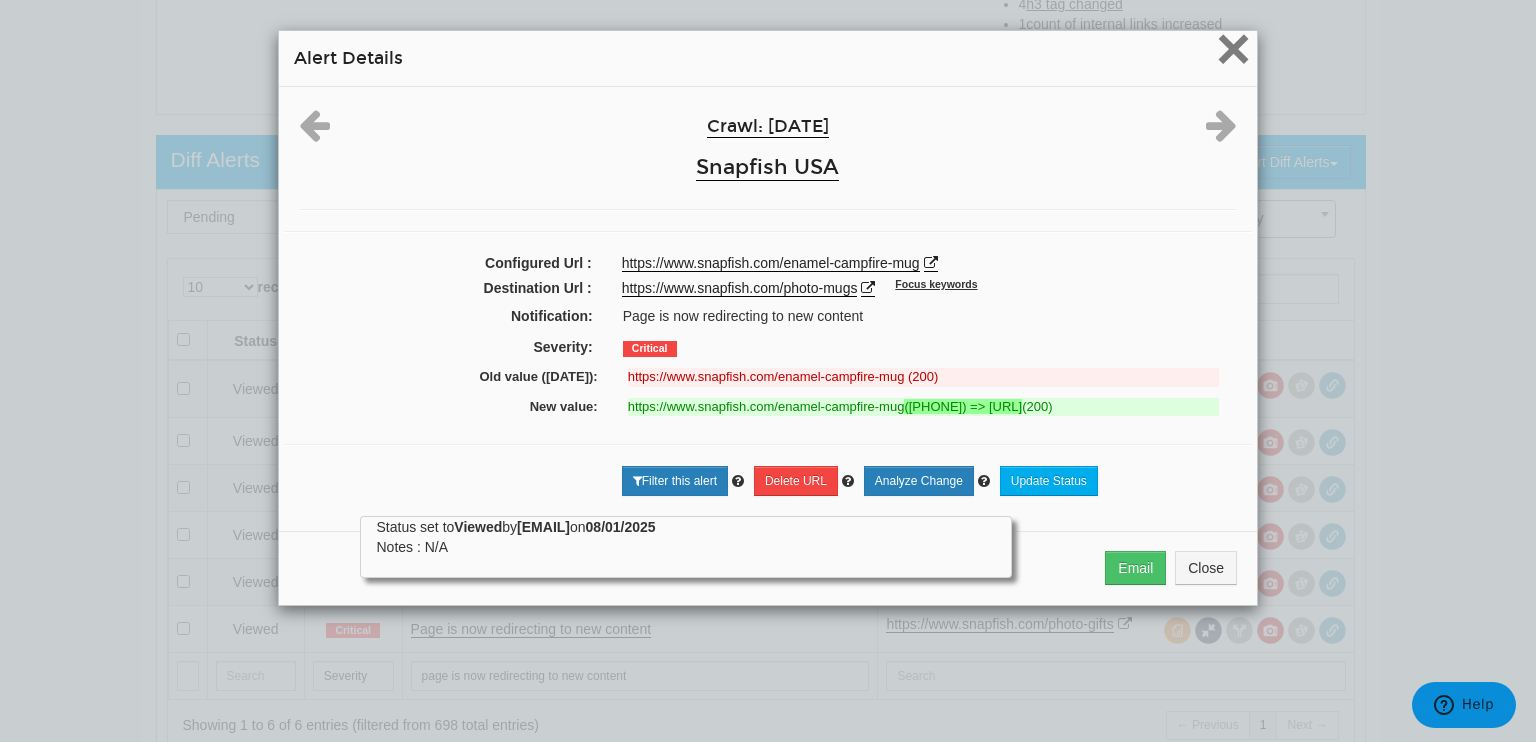 click on "×" at bounding box center (1233, 48) 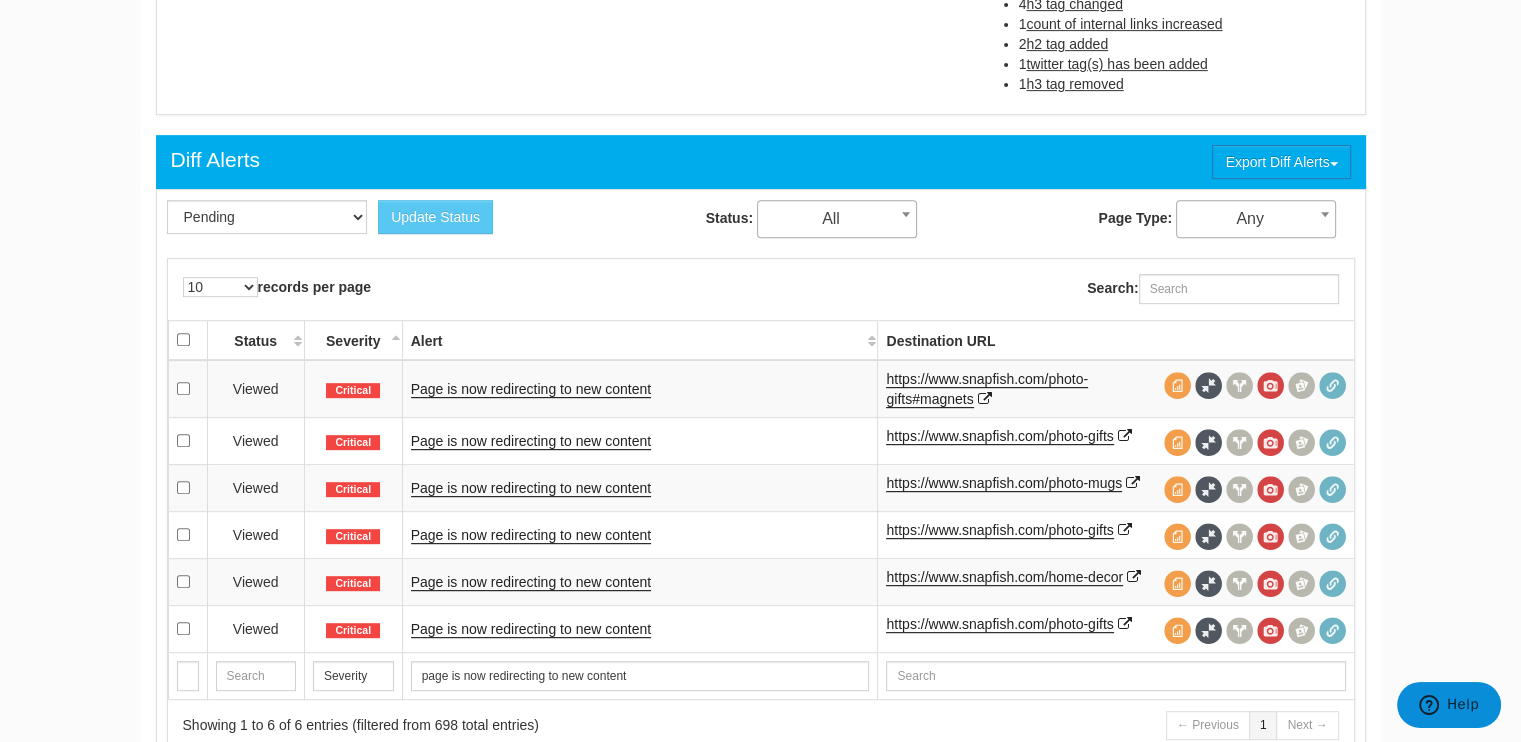 drag, startPoint x: 1401, startPoint y: 362, endPoint x: 1398, endPoint y: 351, distance: 11.401754 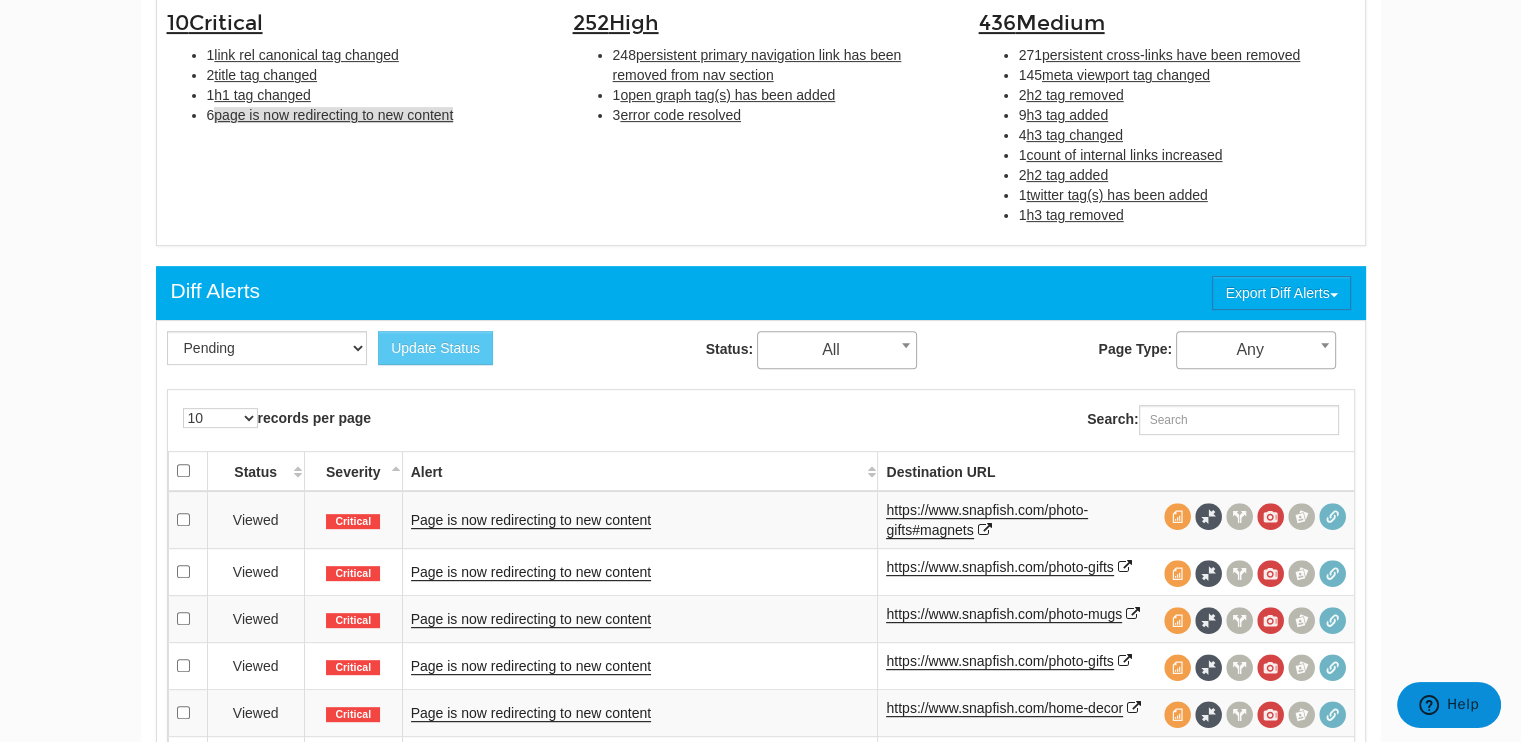 scroll, scrollTop: 448, scrollLeft: 0, axis: vertical 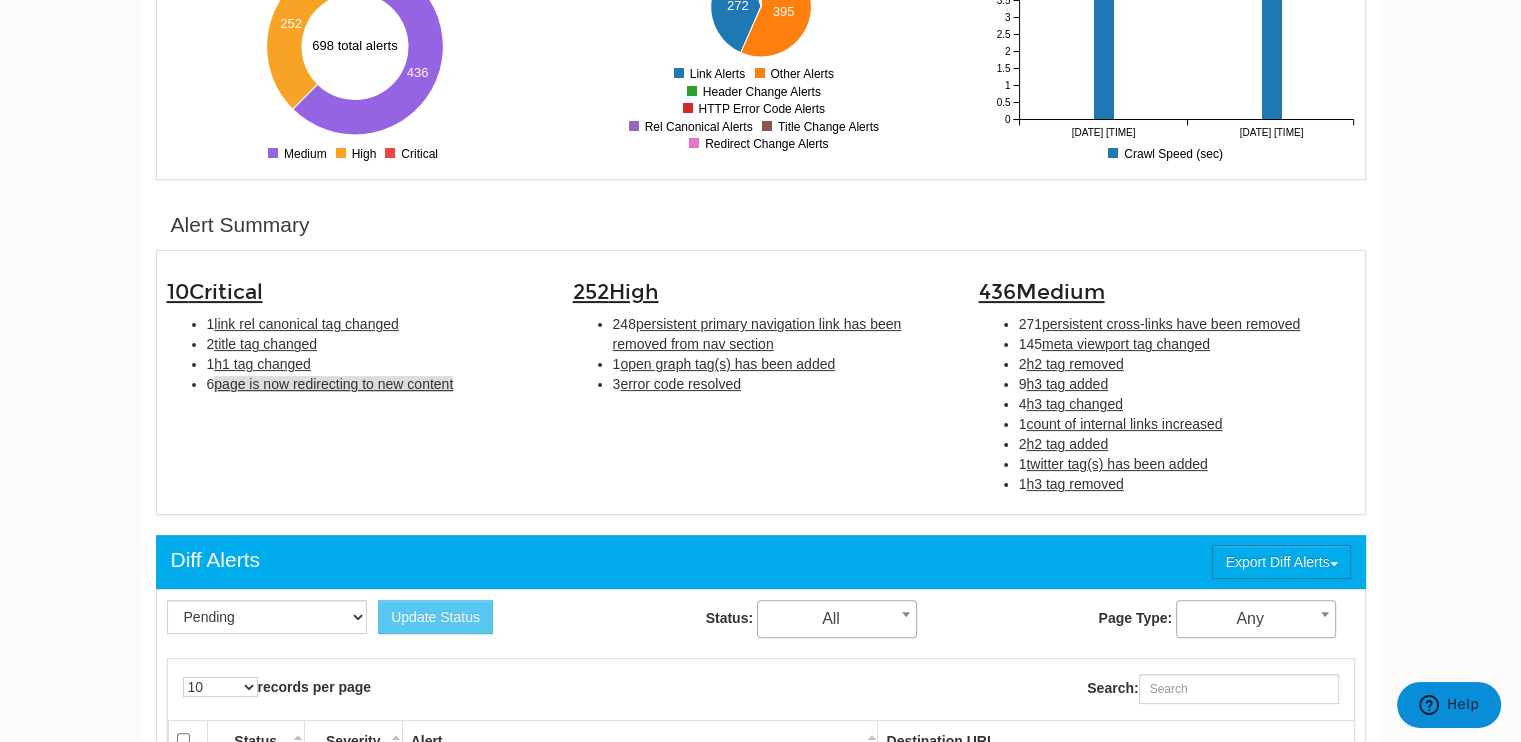click on "10  Critical
1  link rel canonical tag changed
2  title tag changed
1  h1 tag changed
6  page is now redirecting to new content
252  High
248  persistent primary navigation link has been removed from nav section
1  open graph tag(s) has been added
3  error code resolved
436  Medium
h2 tag removed" at bounding box center (761, 382) 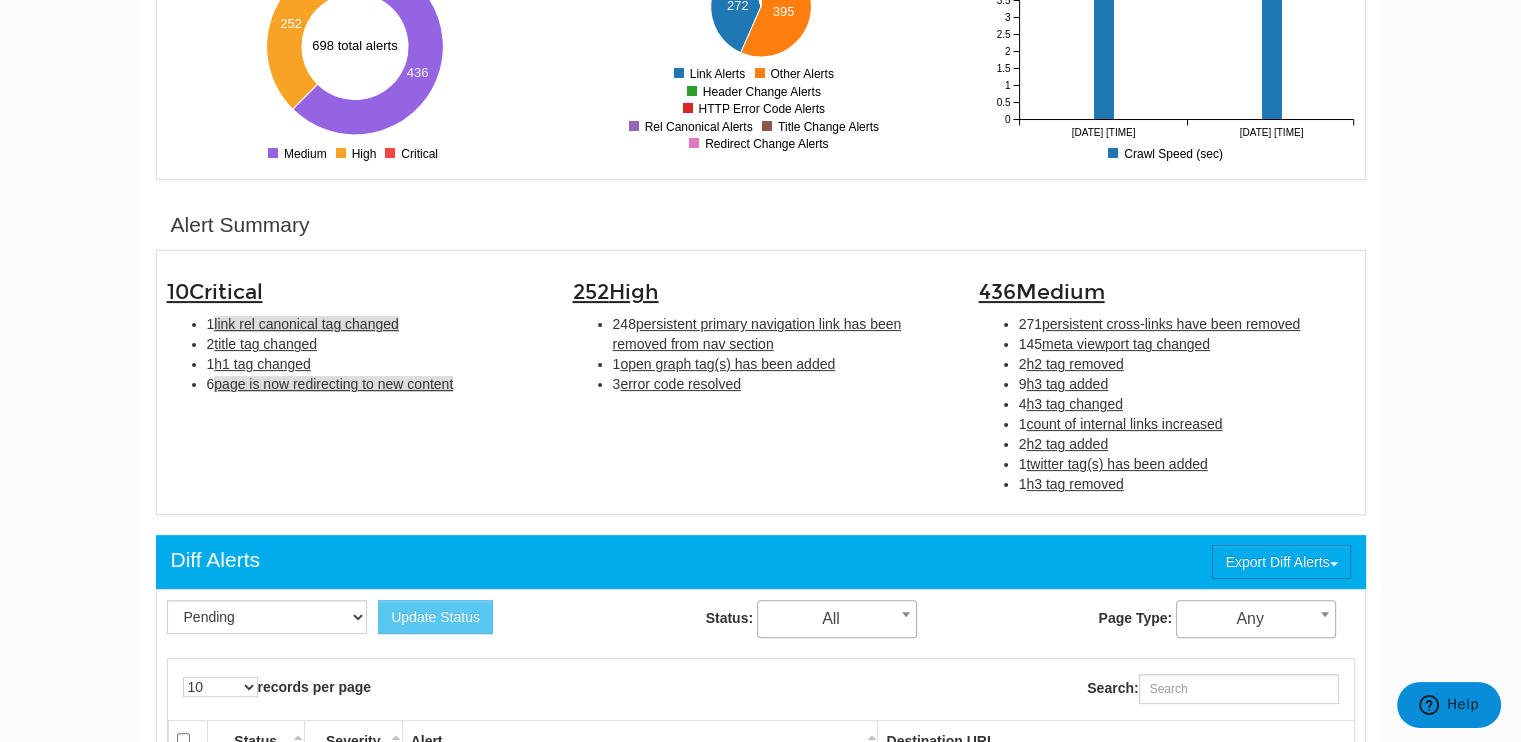 click on "link rel canonical tag changed" at bounding box center [306, 324] 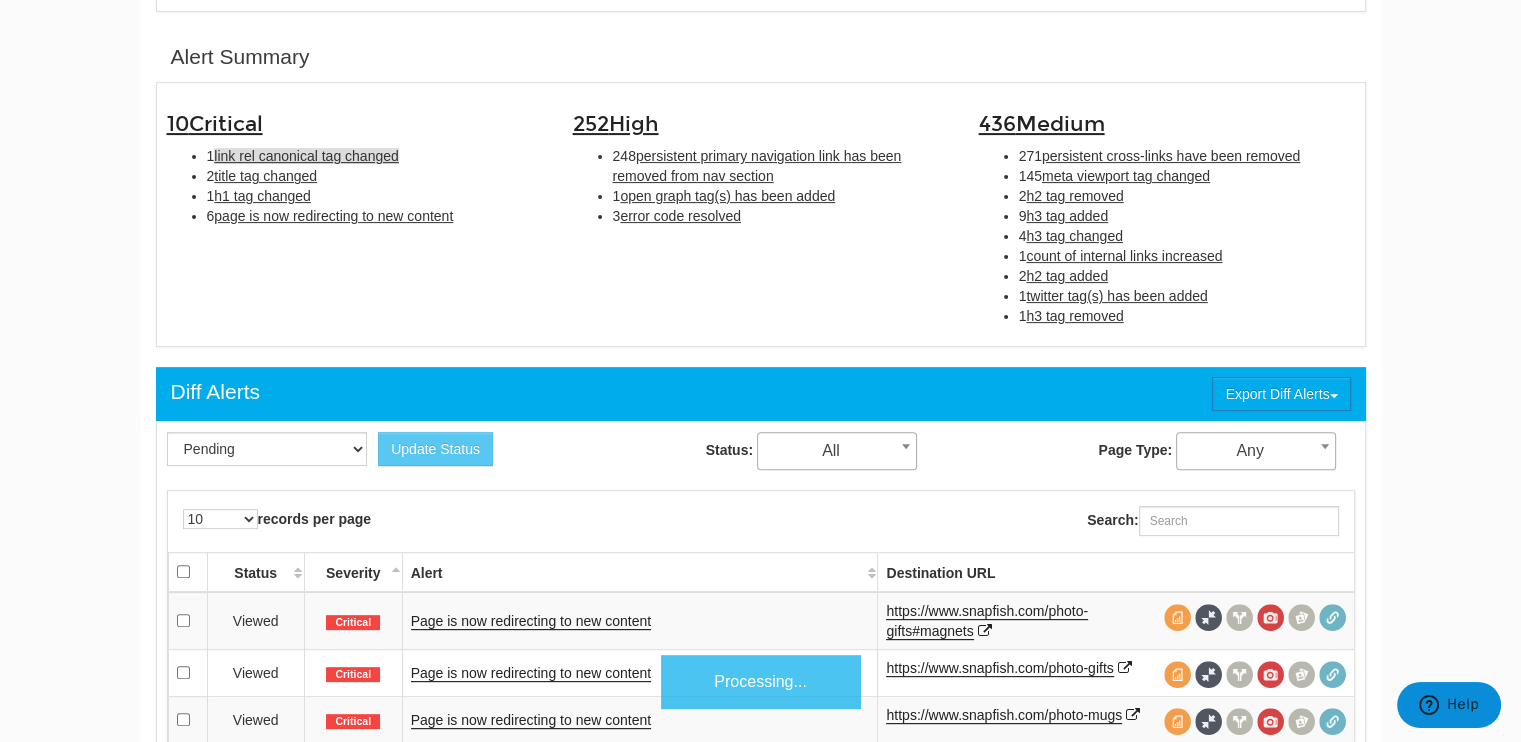 scroll, scrollTop: 648, scrollLeft: 0, axis: vertical 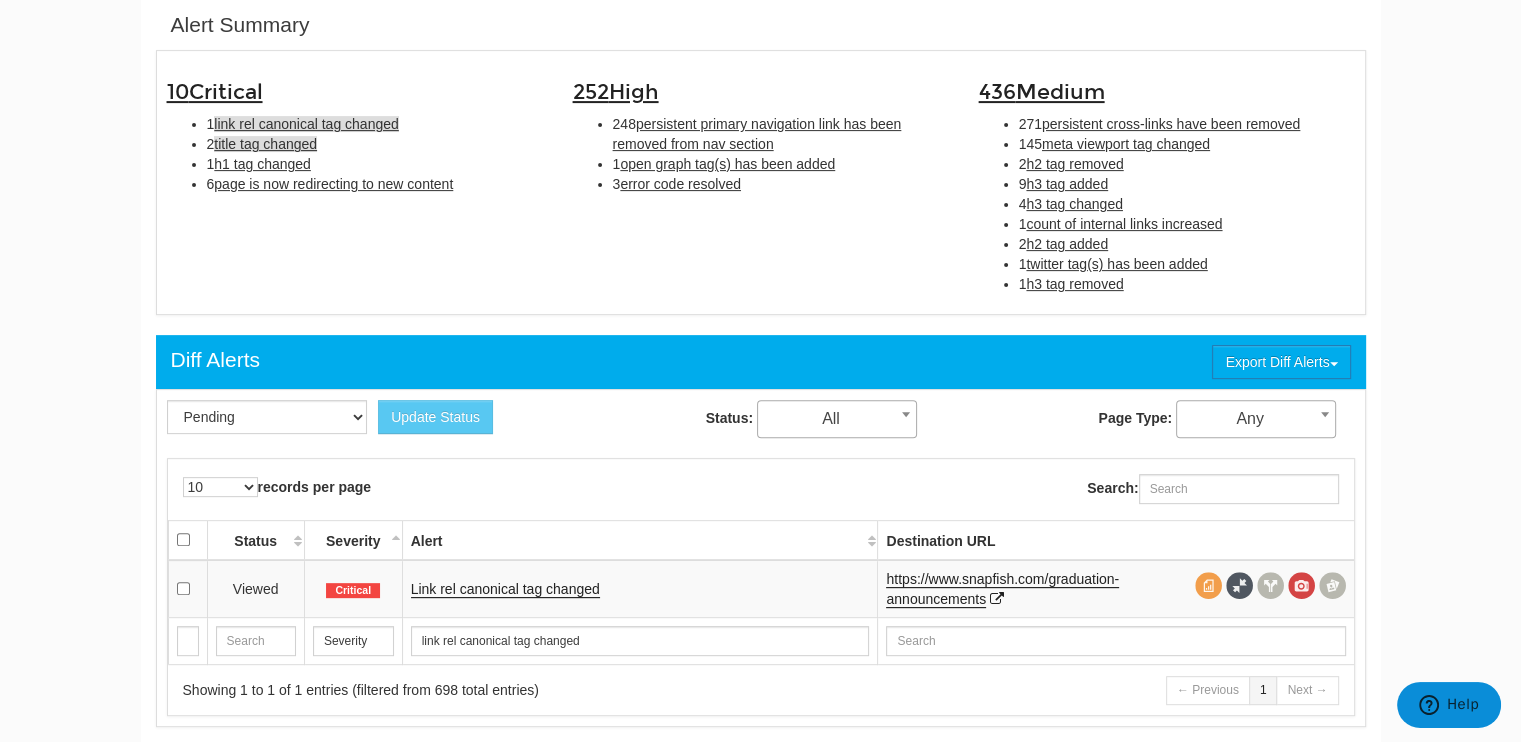 click on "title tag changed" at bounding box center (265, 144) 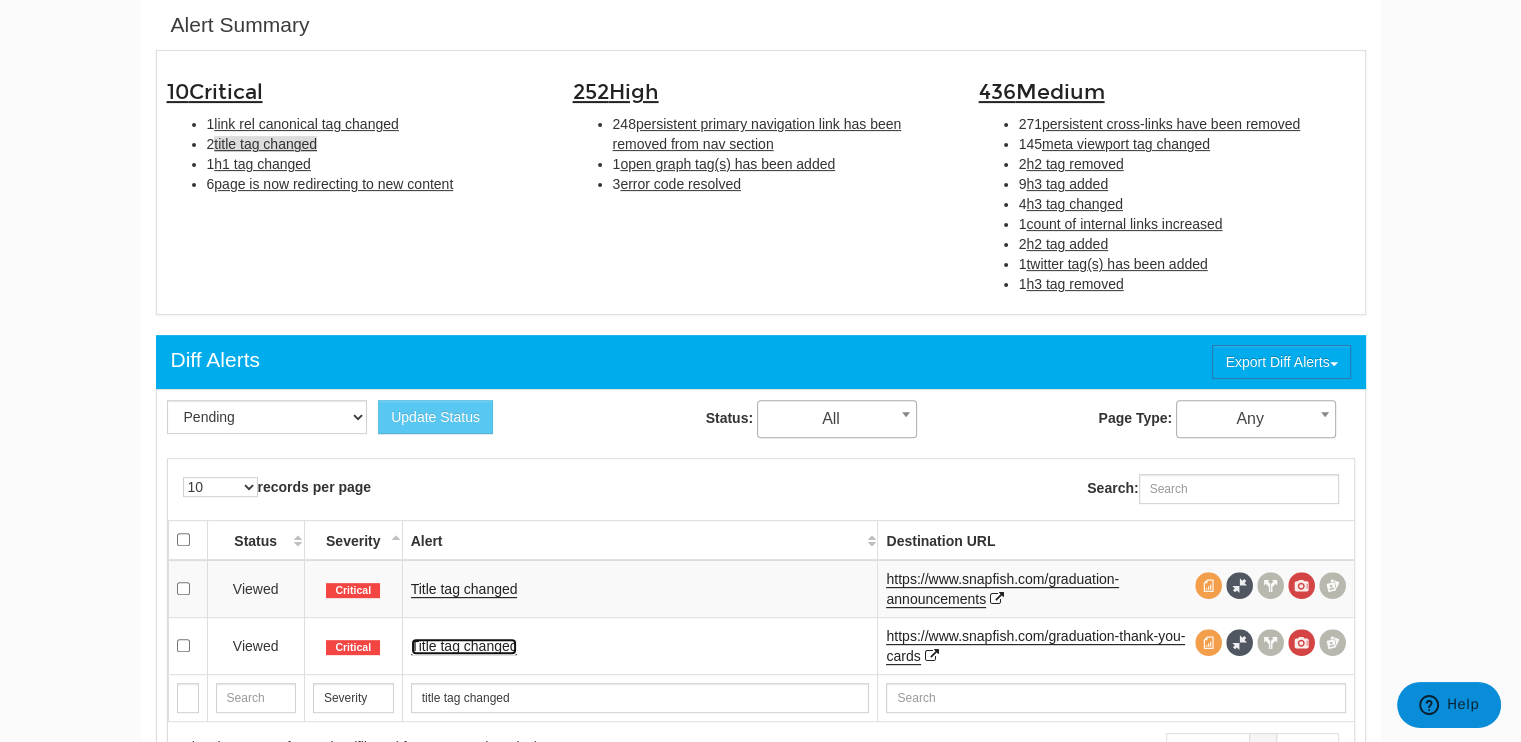 click on "Title tag changed" at bounding box center (464, 646) 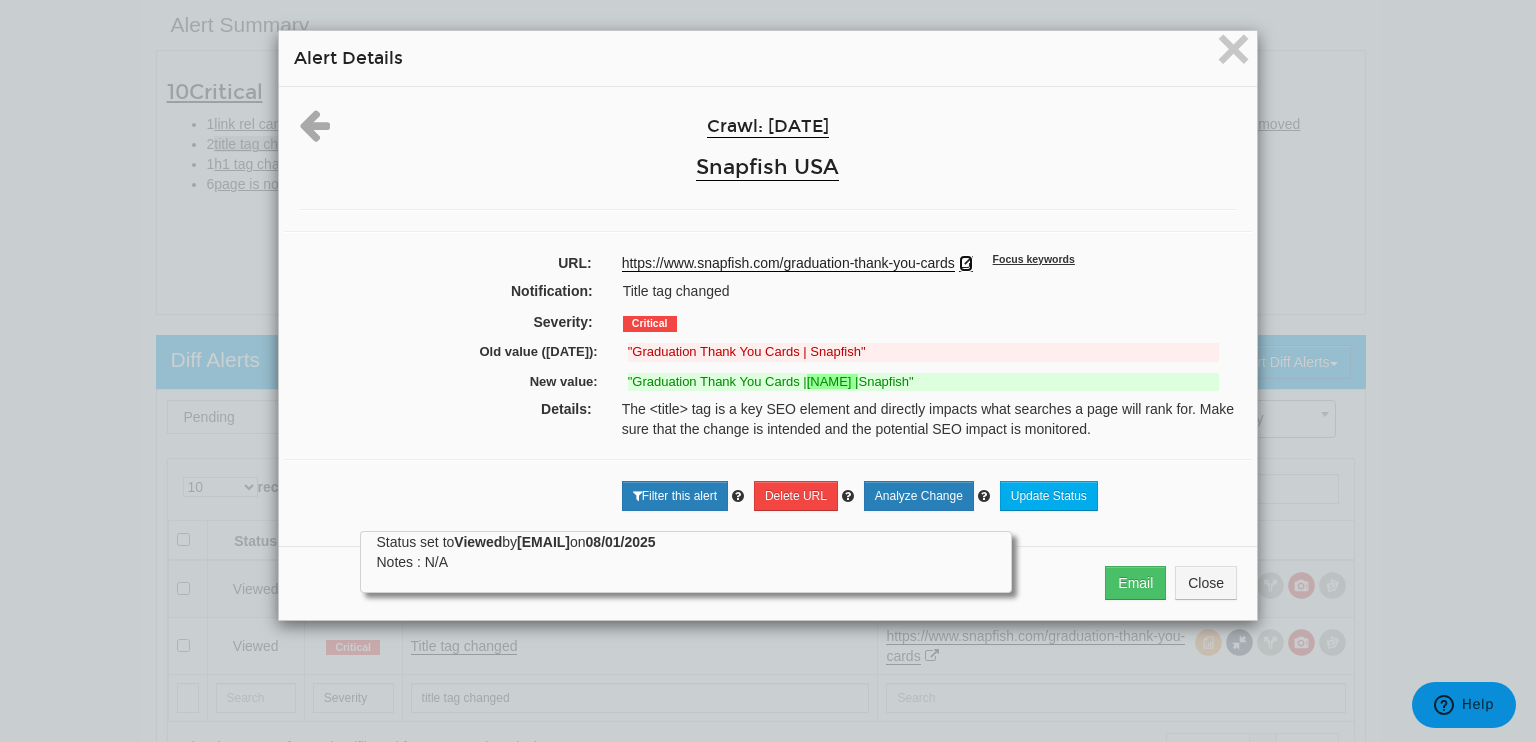click at bounding box center (966, 263) 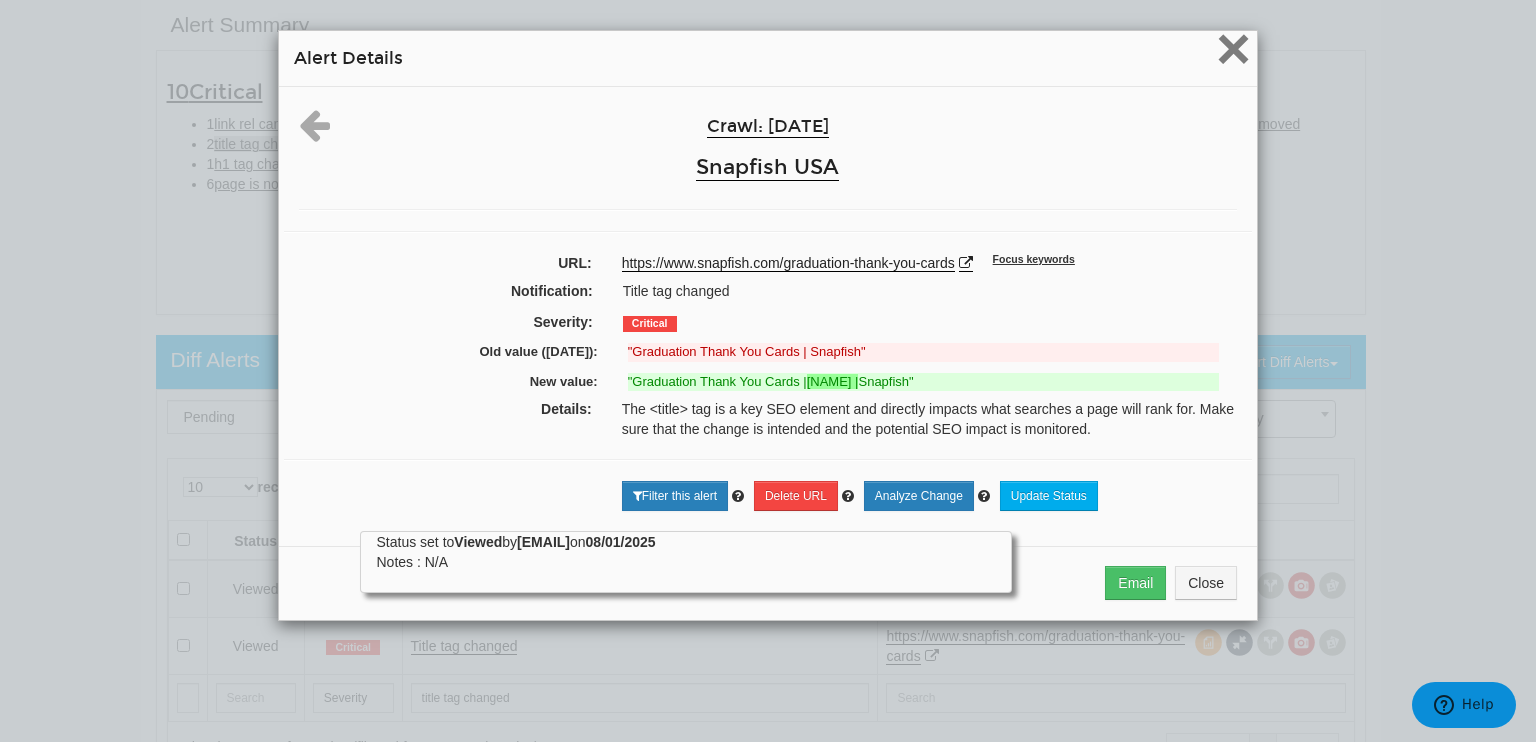 click on "×" at bounding box center [1233, 48] 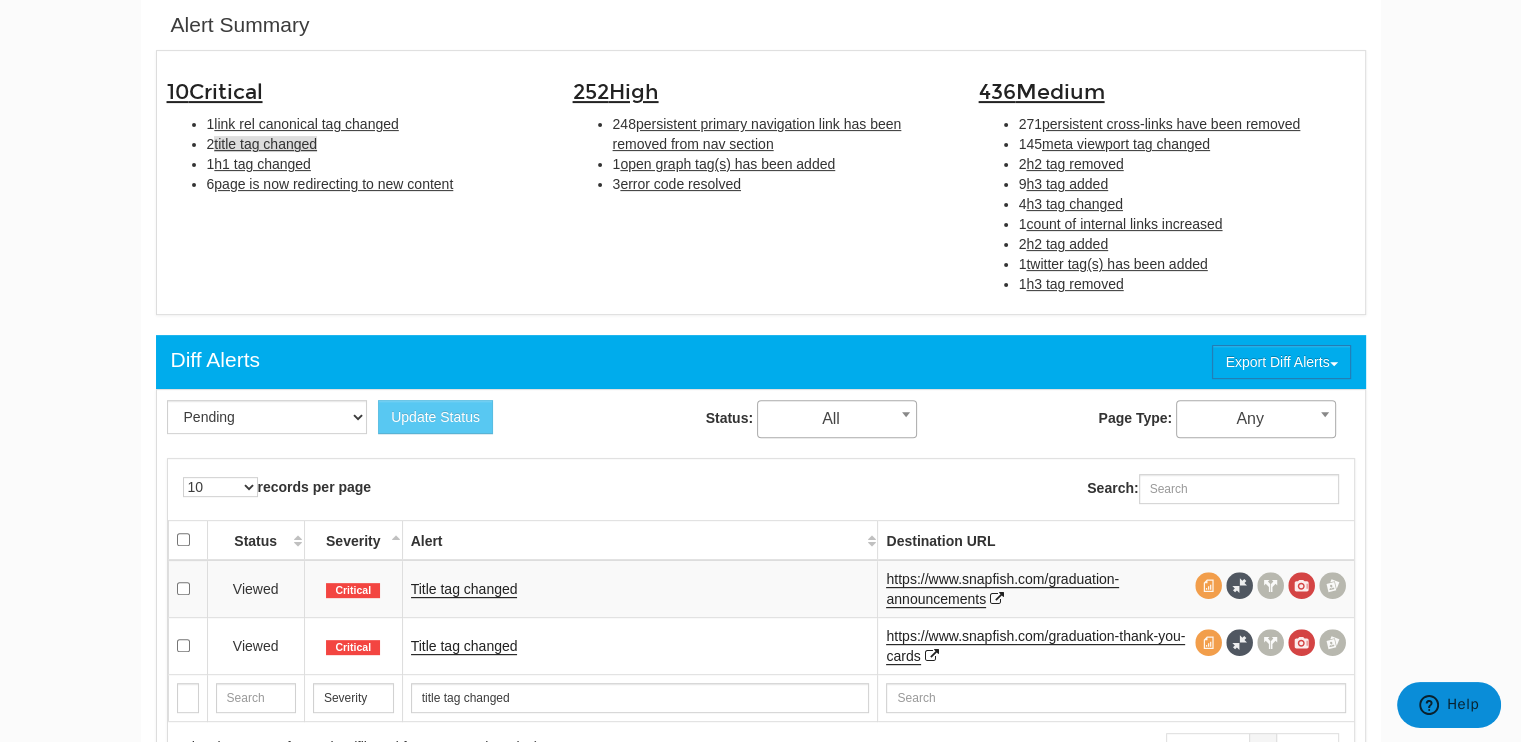 drag, startPoint x: 1383, startPoint y: 483, endPoint x: 1395, endPoint y: 485, distance: 12.165525 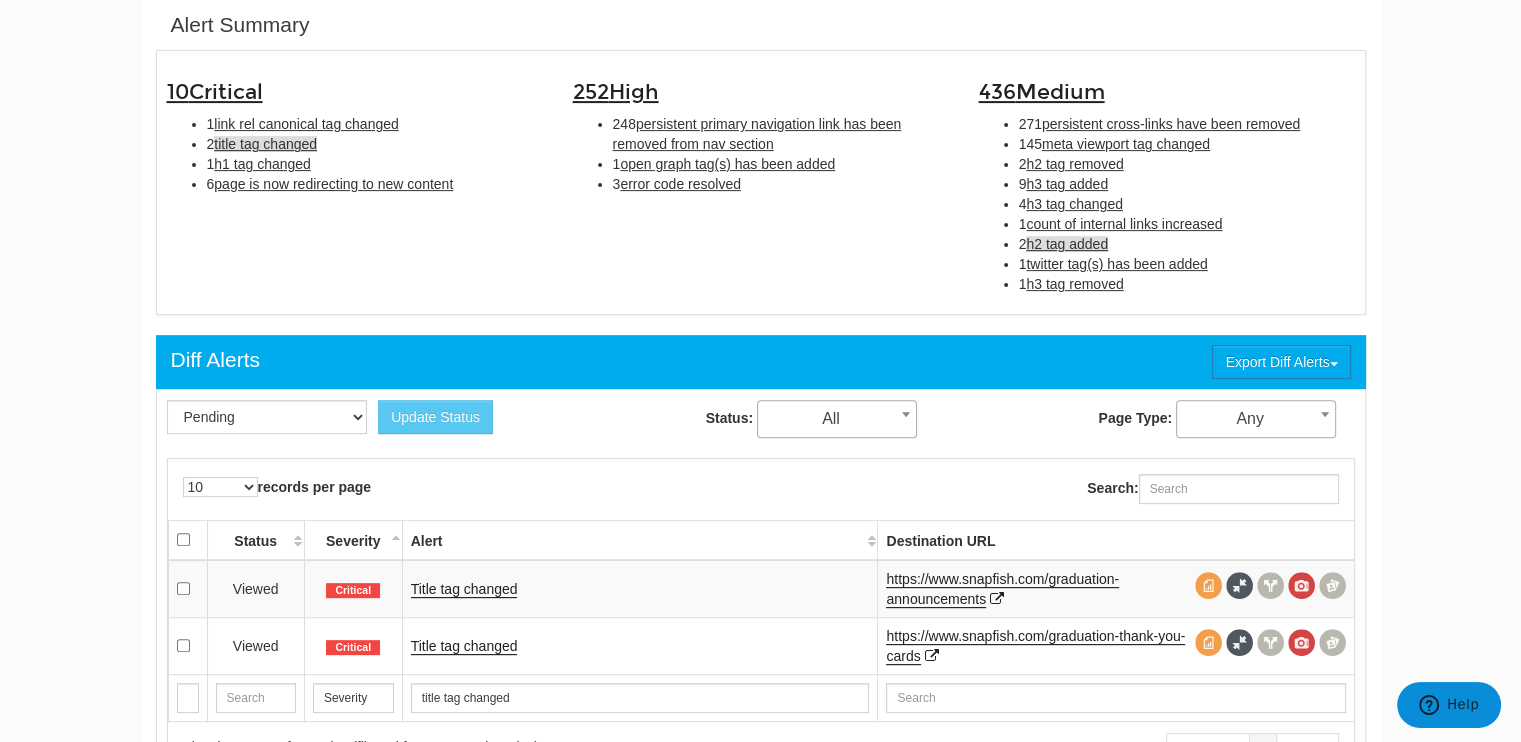 click on "h2 tag added" at bounding box center [1067, 244] 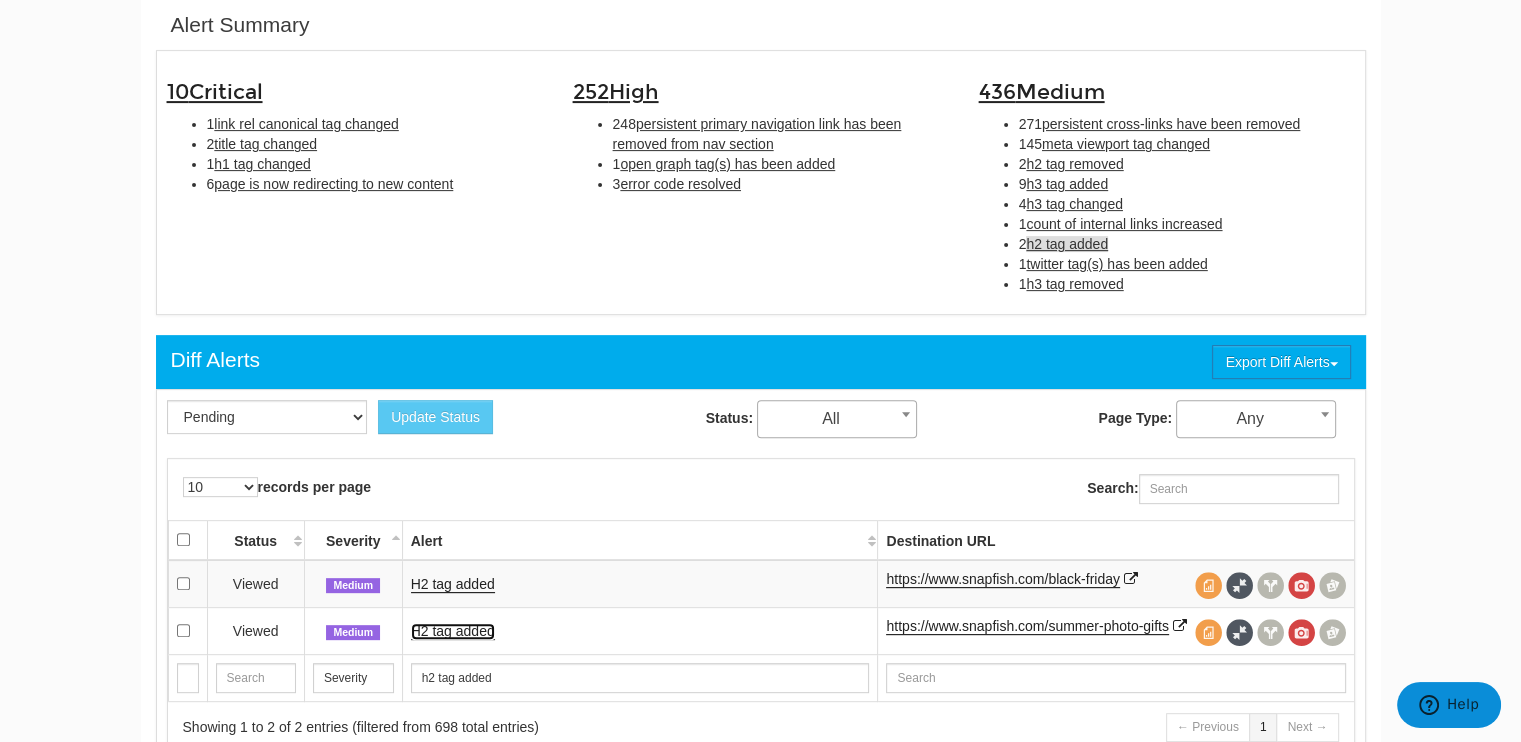 click on "H2 tag added" at bounding box center [453, 631] 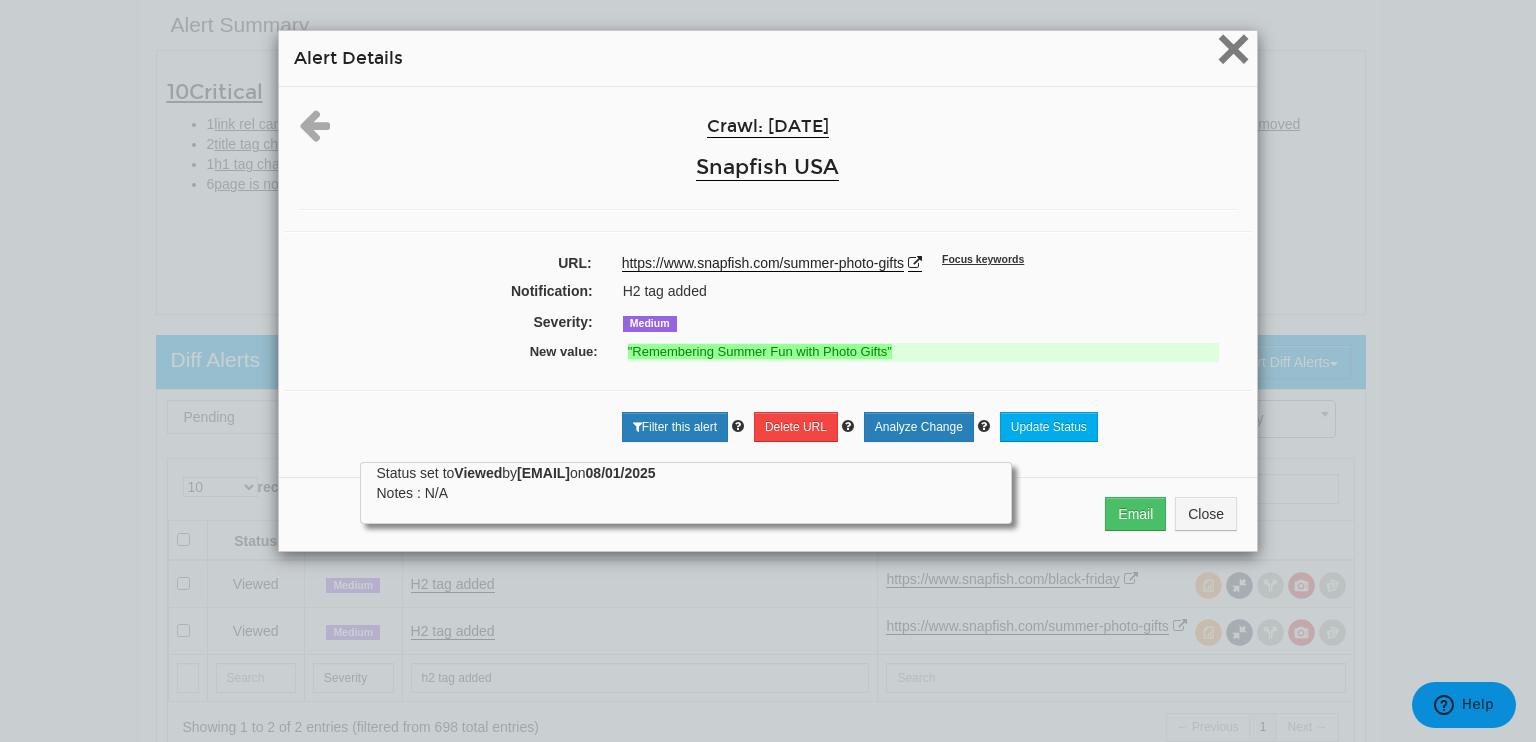 click on "×" at bounding box center (1233, 48) 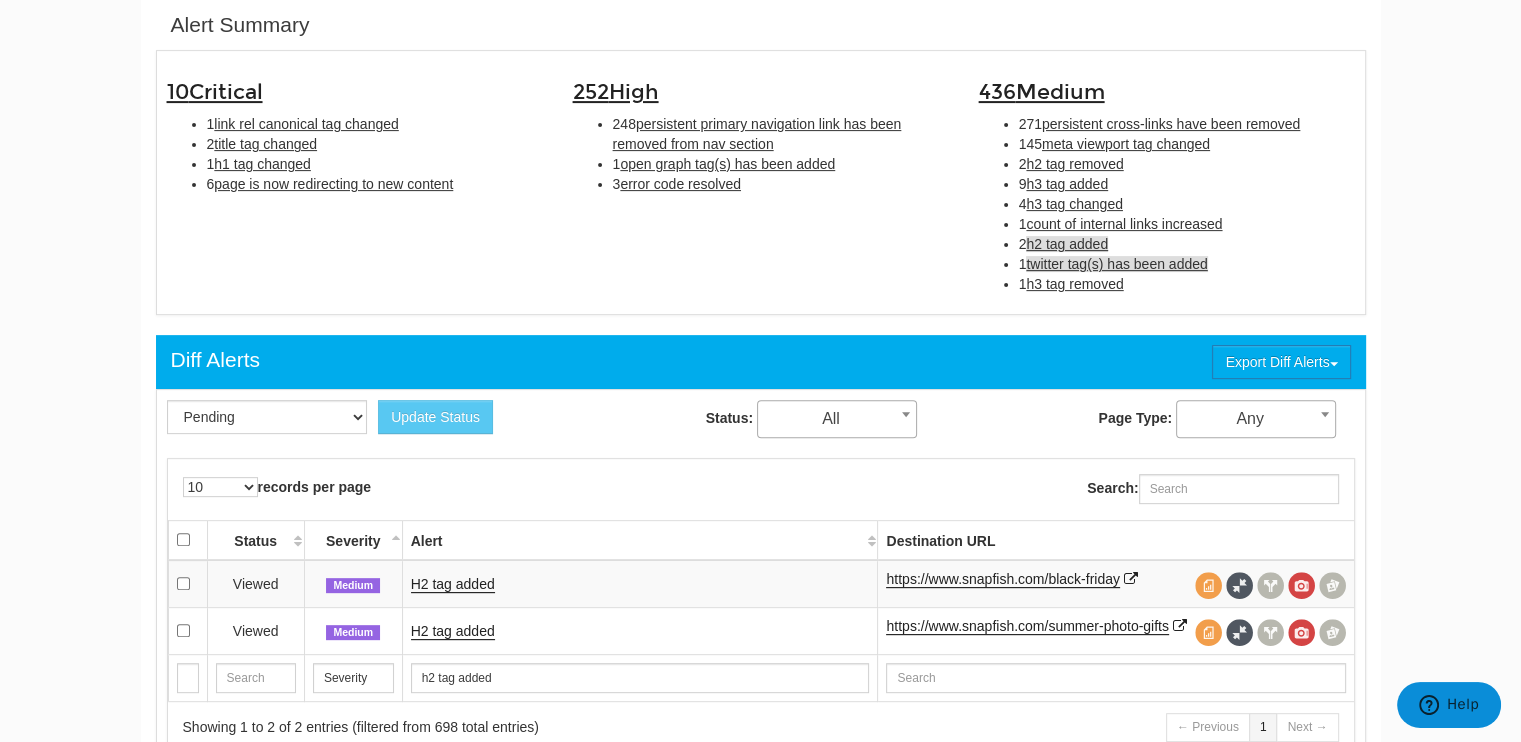 click on "twitter tag(s) has been added" at bounding box center (1116, 264) 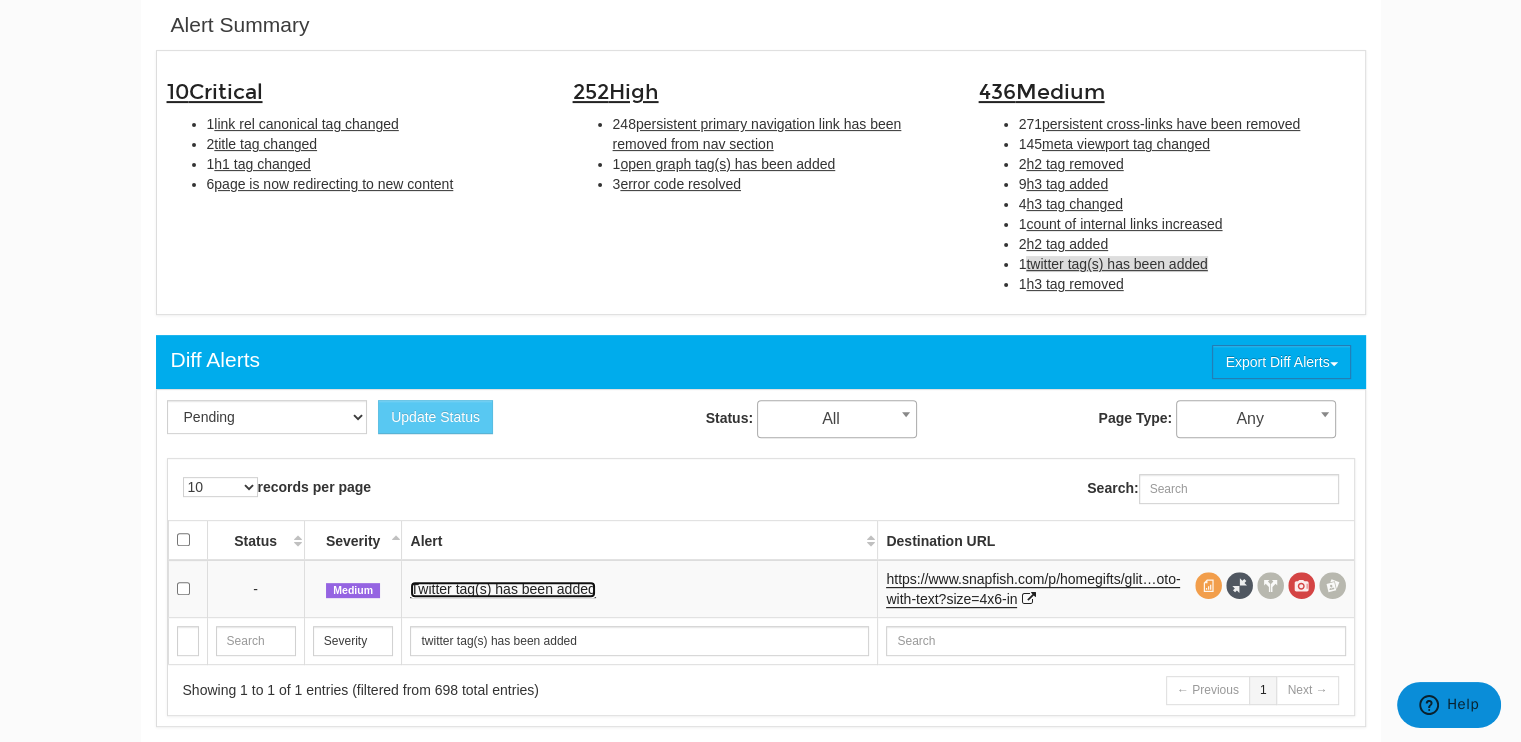 click on "Twitter tag(s) has been added" at bounding box center (502, 589) 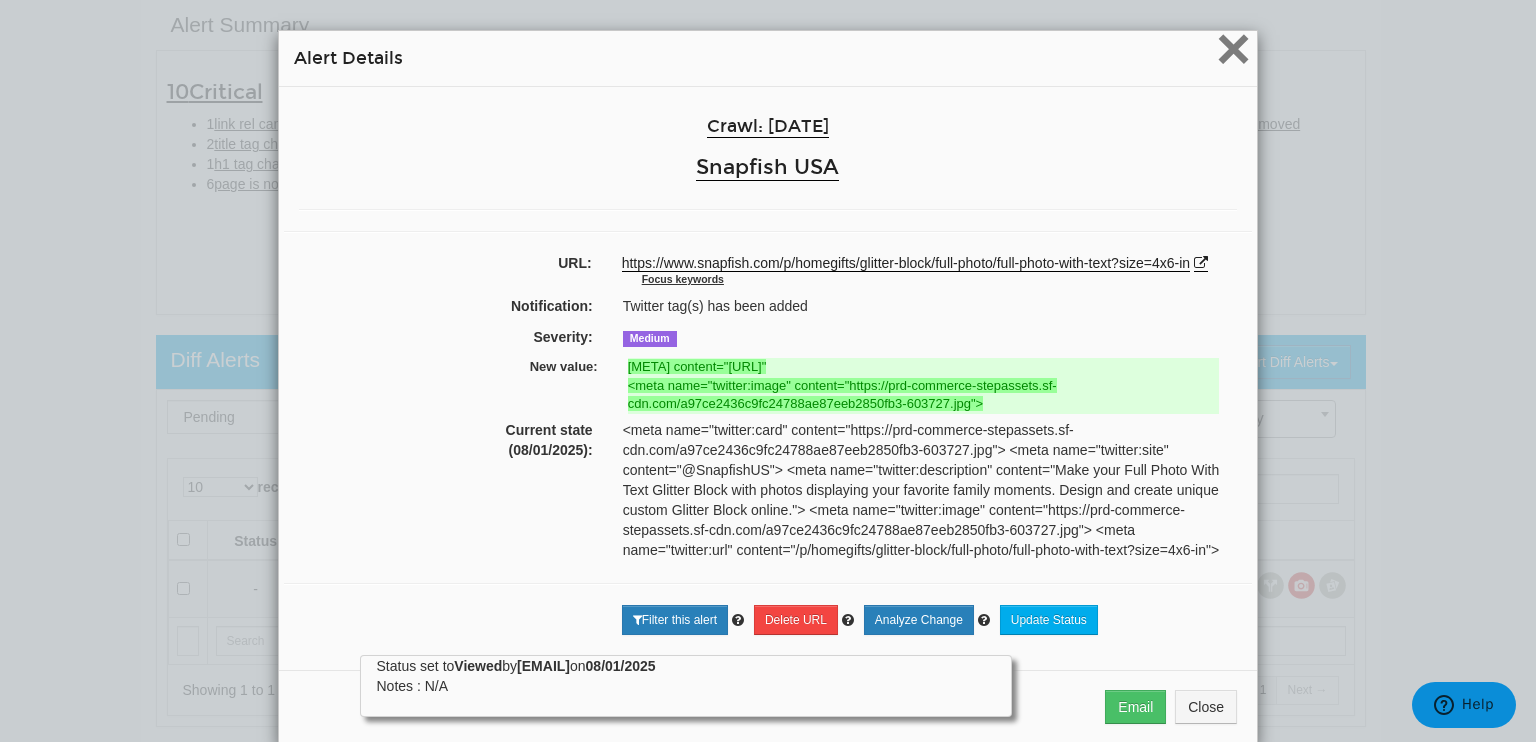 click on "×" at bounding box center [1233, 48] 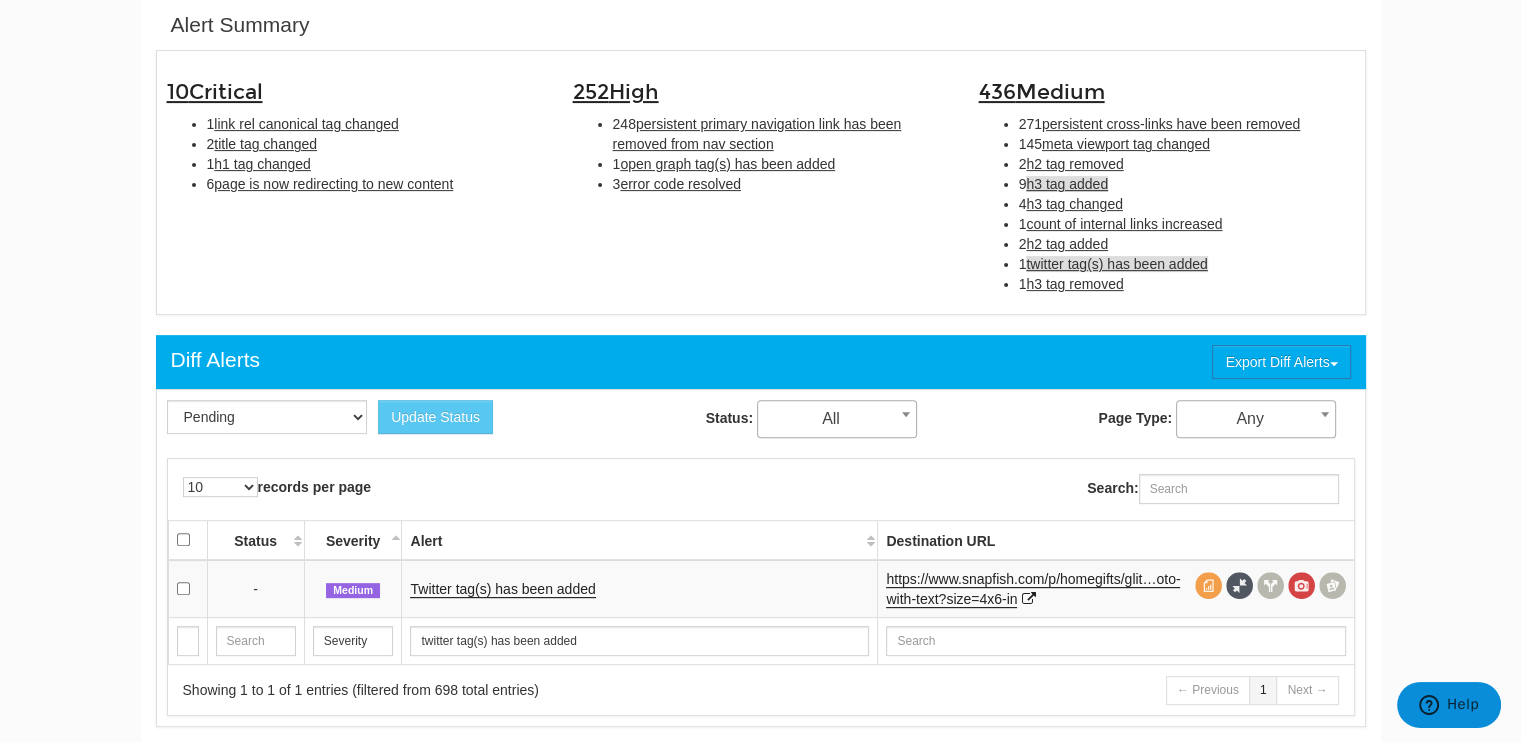 click on "h3 tag added" at bounding box center (1067, 184) 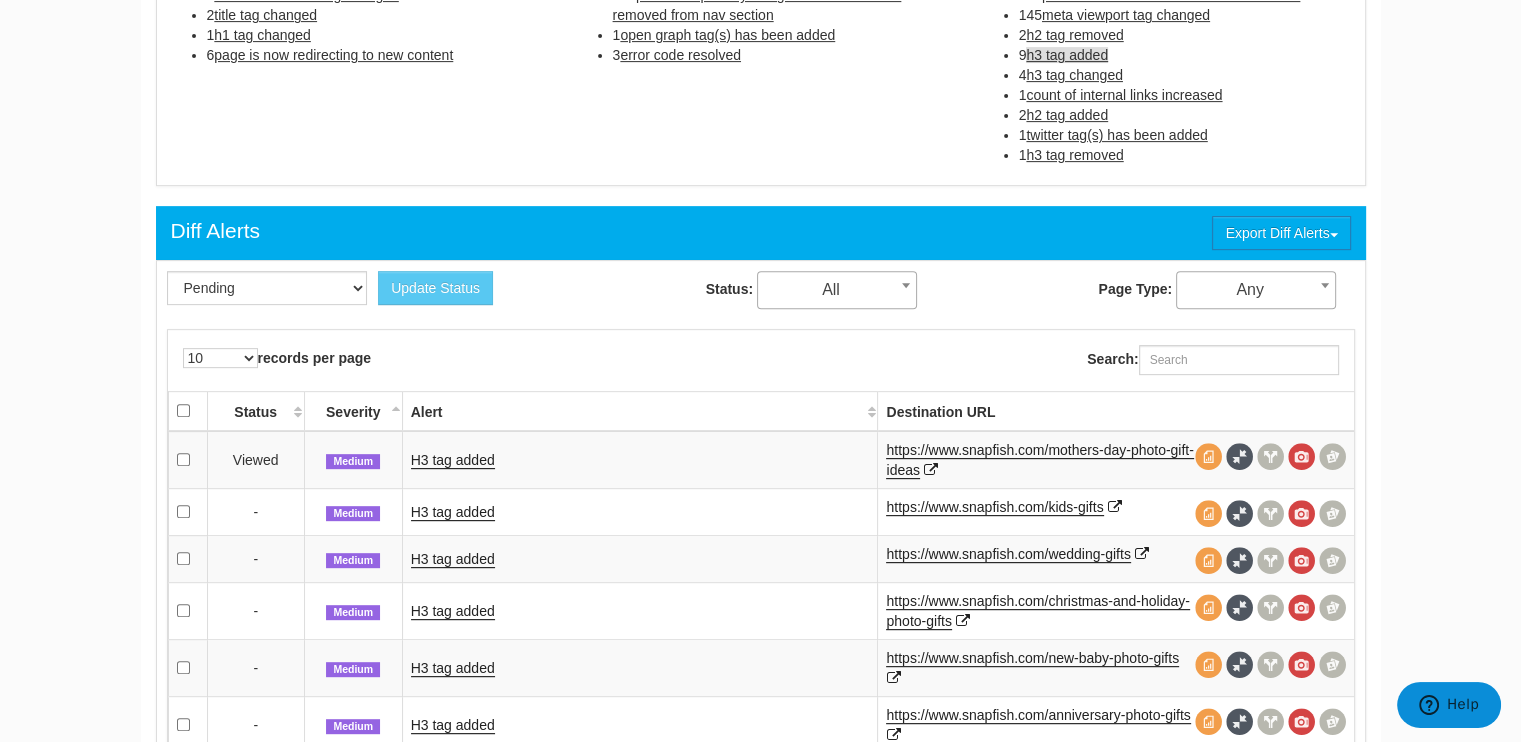 scroll, scrollTop: 948, scrollLeft: 0, axis: vertical 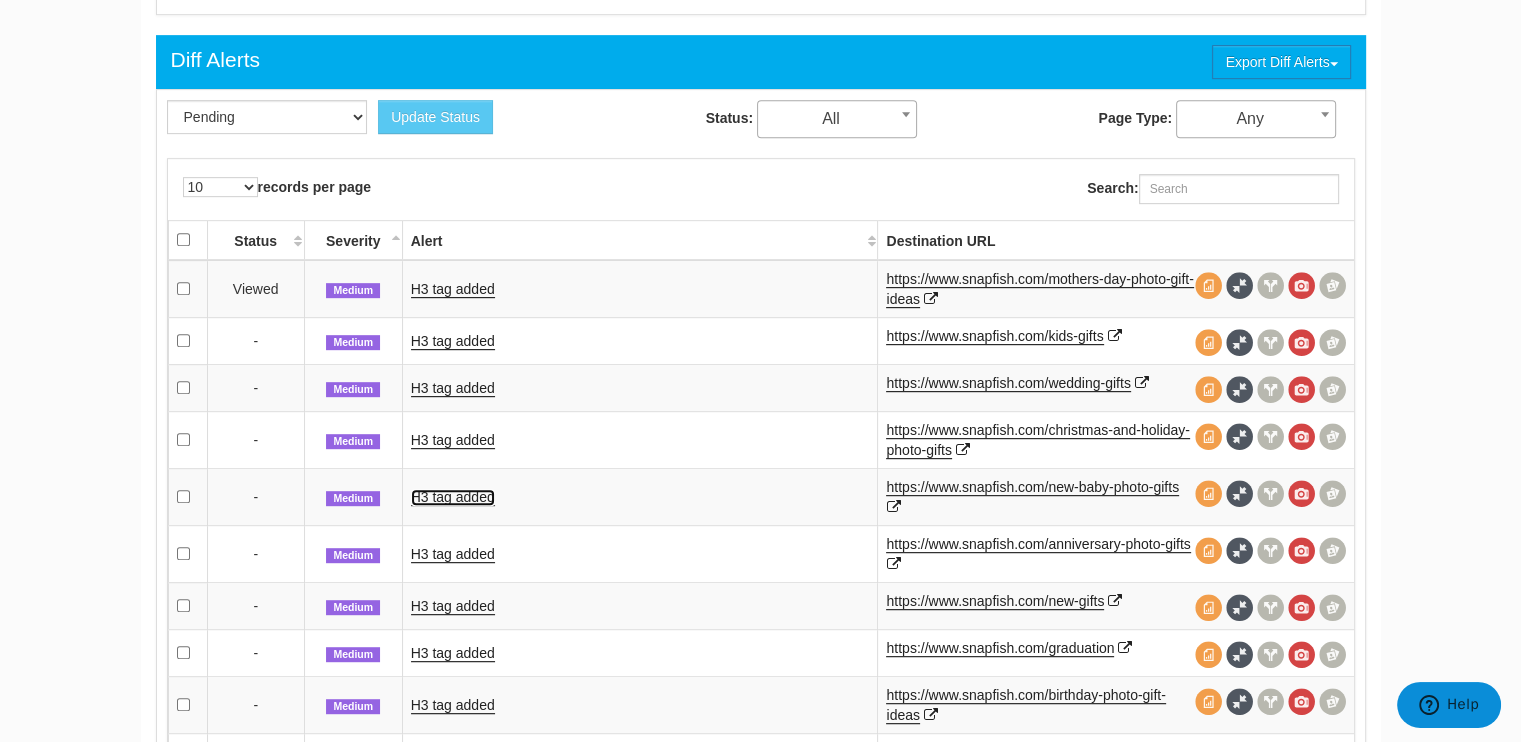 click on "H3 tag added" at bounding box center [453, 497] 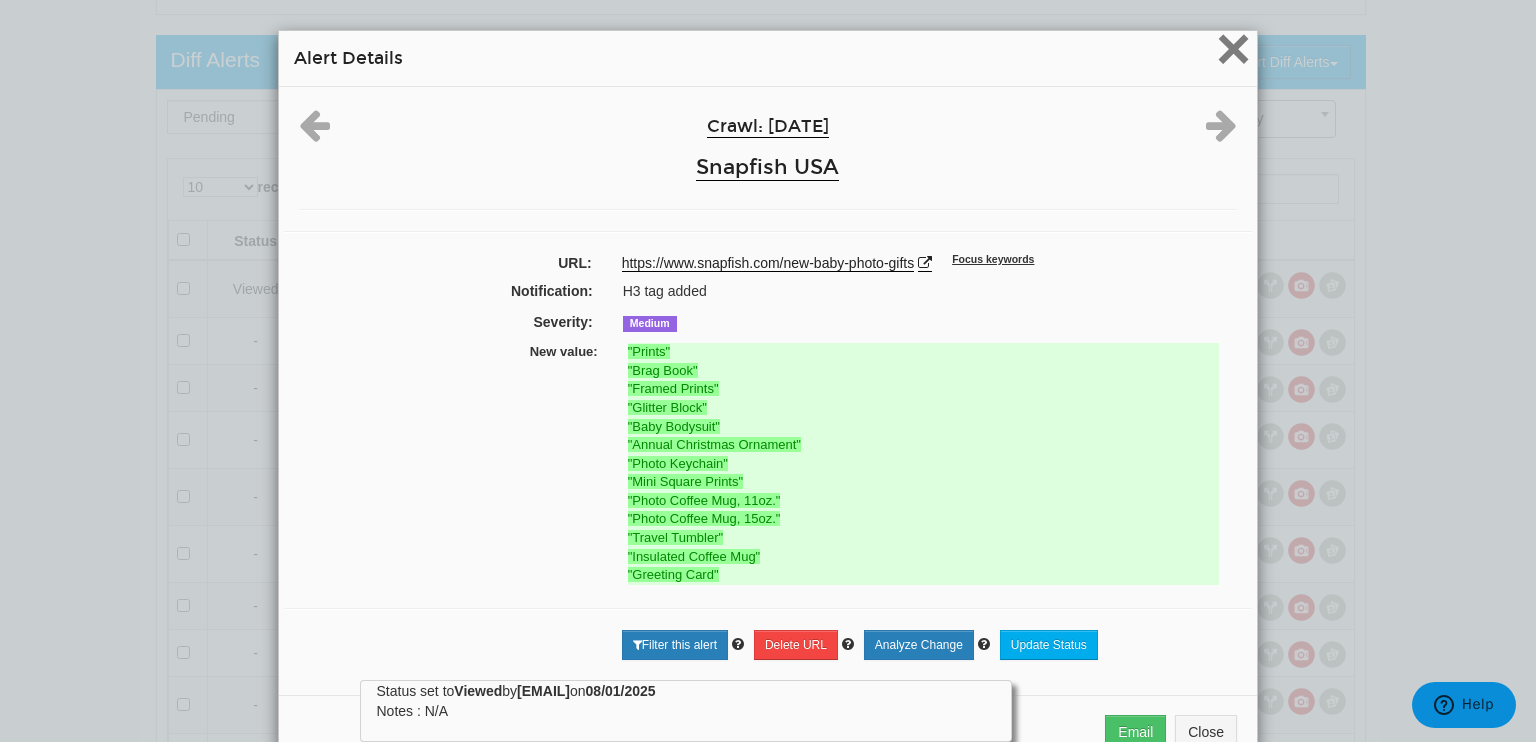 drag, startPoint x: 1223, startPoint y: 47, endPoint x: 1241, endPoint y: 127, distance: 82 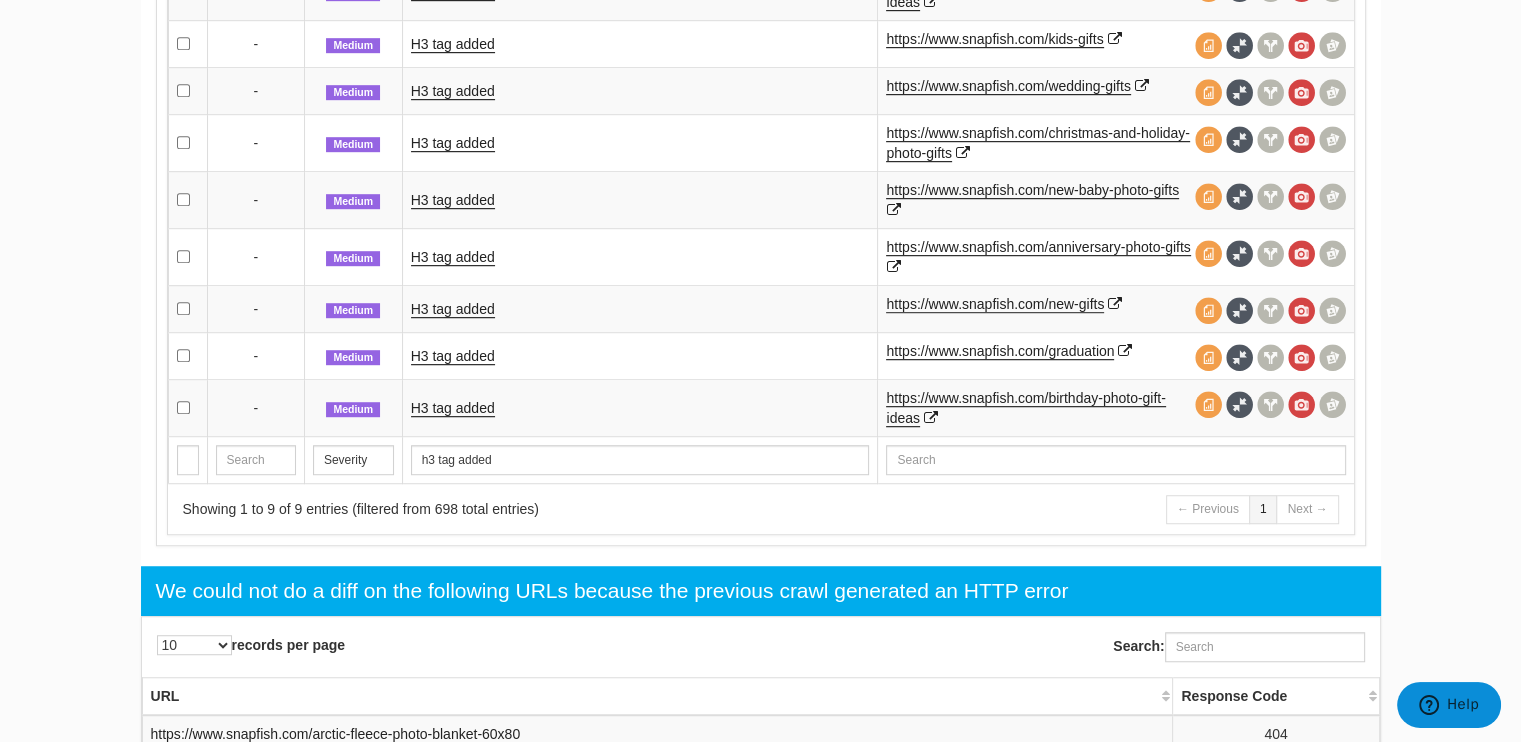 scroll, scrollTop: 1248, scrollLeft: 0, axis: vertical 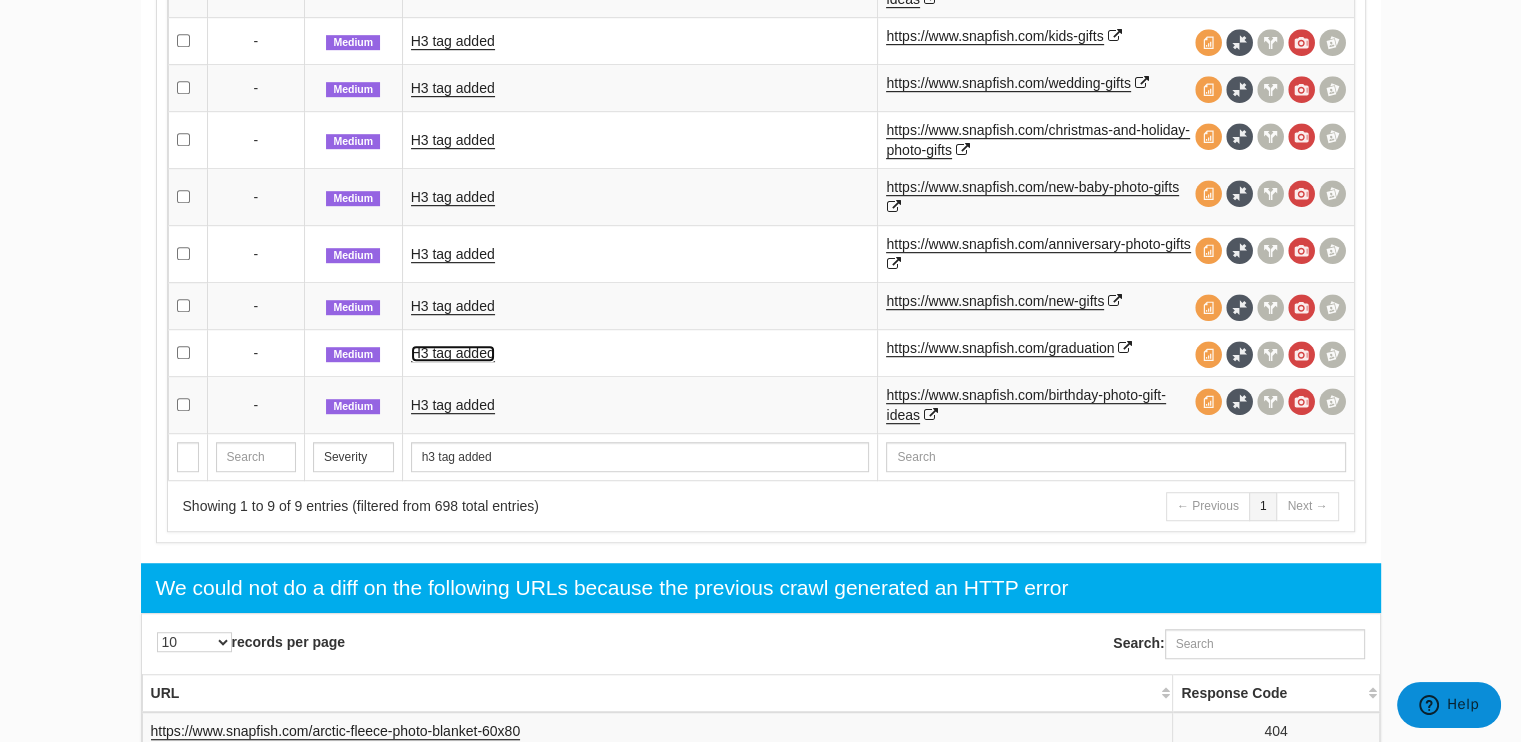click on "H3 tag added" at bounding box center [453, 353] 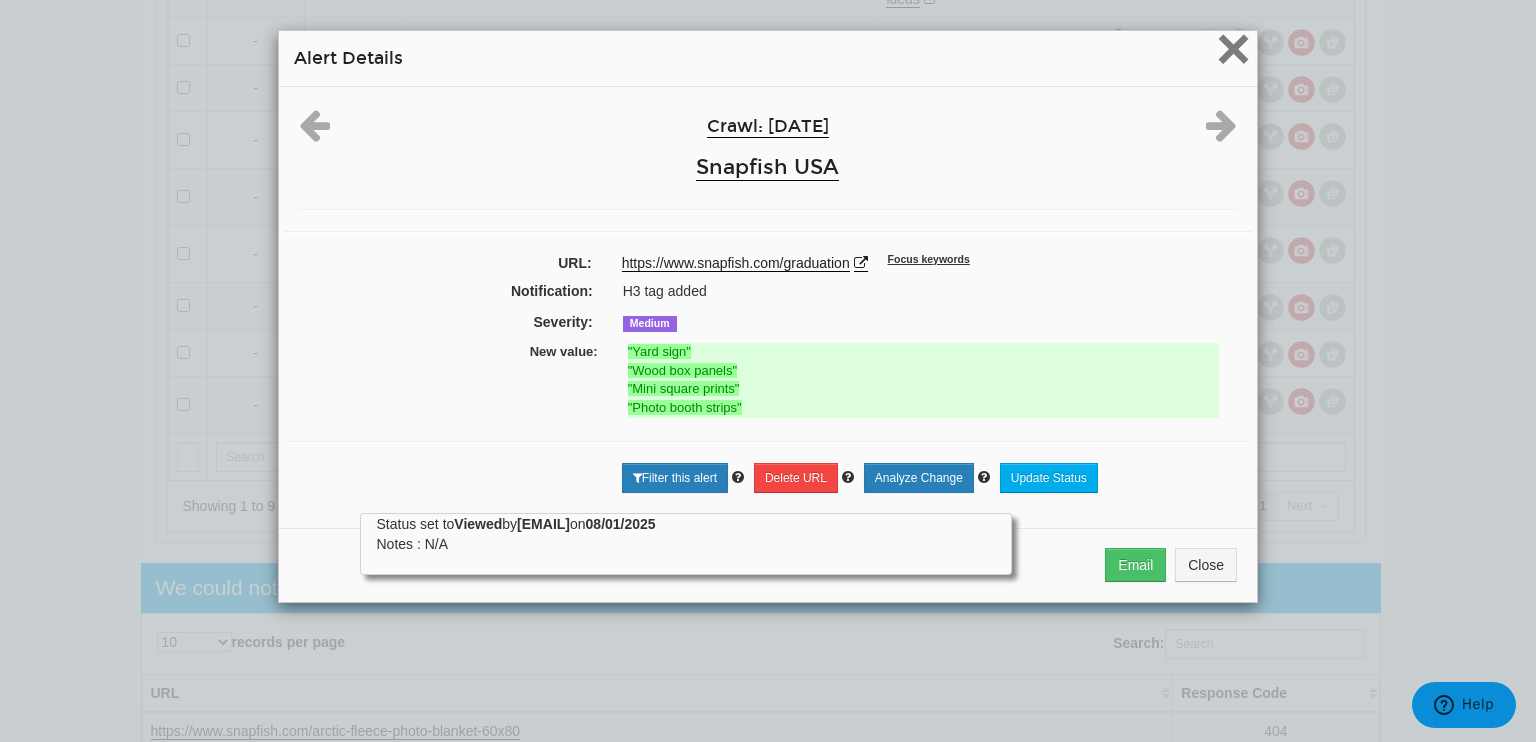 click on "×" at bounding box center [1233, 48] 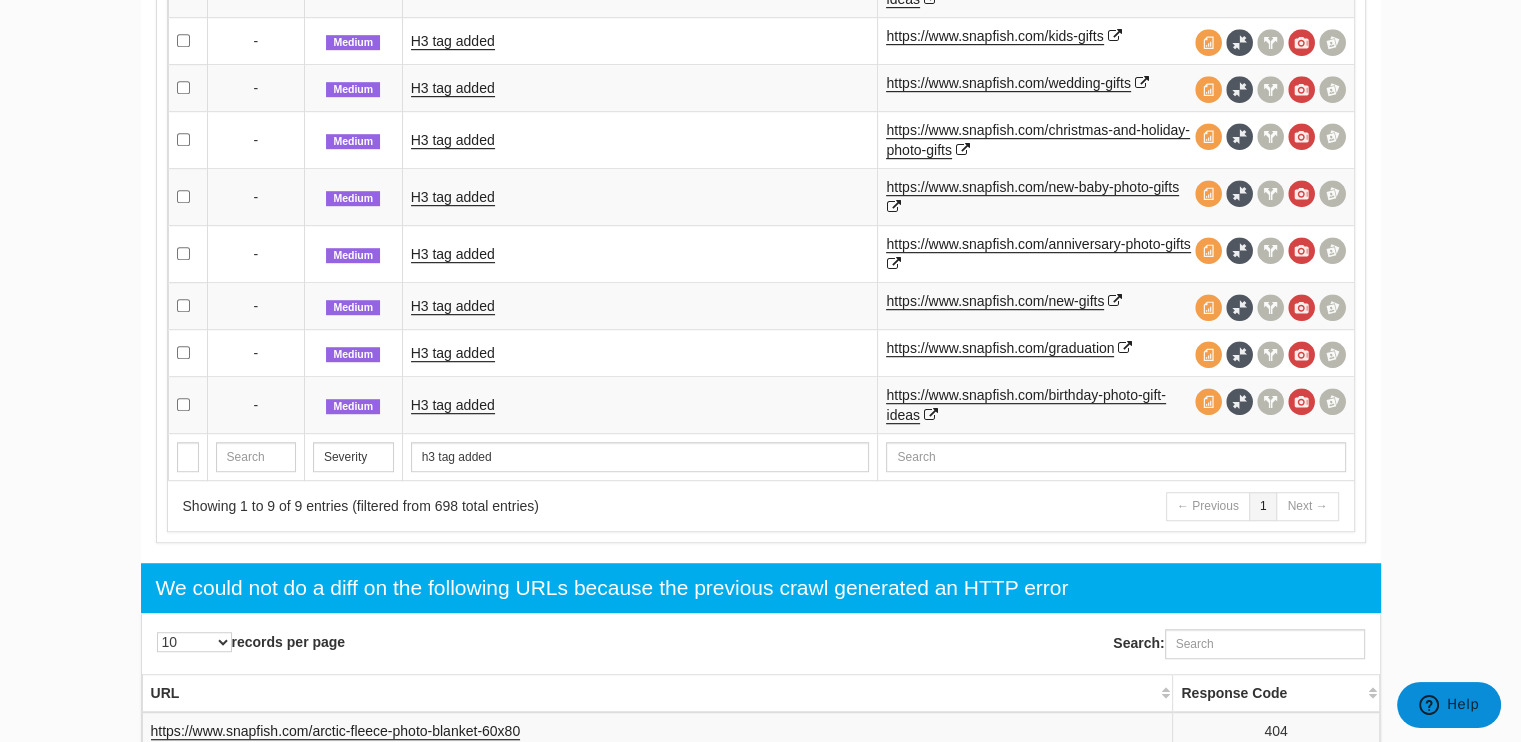 click on "Dashboard
Search Console
Keyword Winners and Losers
Page Winners and Losers
Archived Search Console Reports
Schedule a Change Analysis
Change Analysis Reports
Sitemap Reports
Ad hoc
Internet Archive Diff tool
Mobile vs. Desktop
Fetch vs. Rendered
User Agent Diff
Internet Archive URL Tester
Compare URLs
Reports
Audits
Exports
Manage
Domains
URLs" at bounding box center [760, -877] 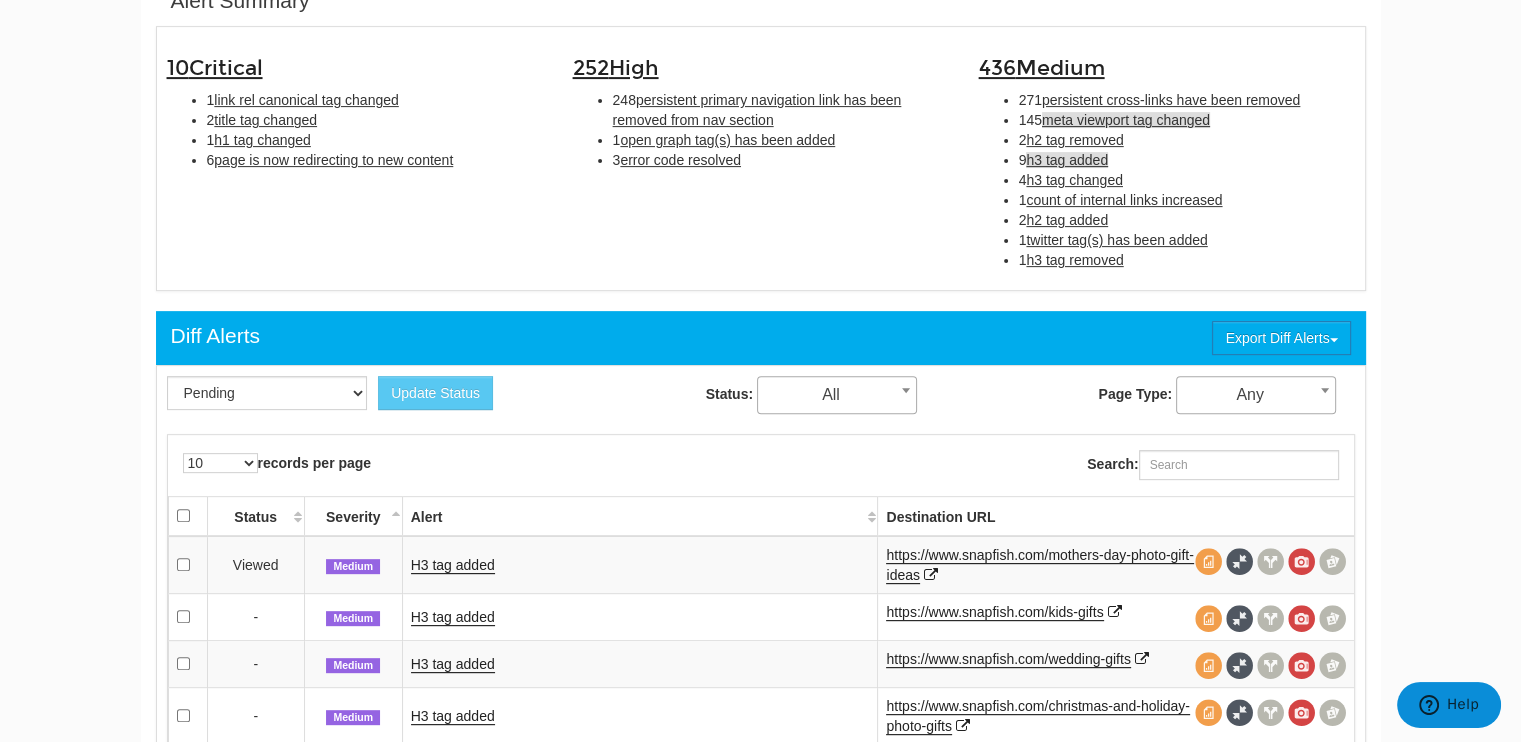 scroll, scrollTop: 548, scrollLeft: 0, axis: vertical 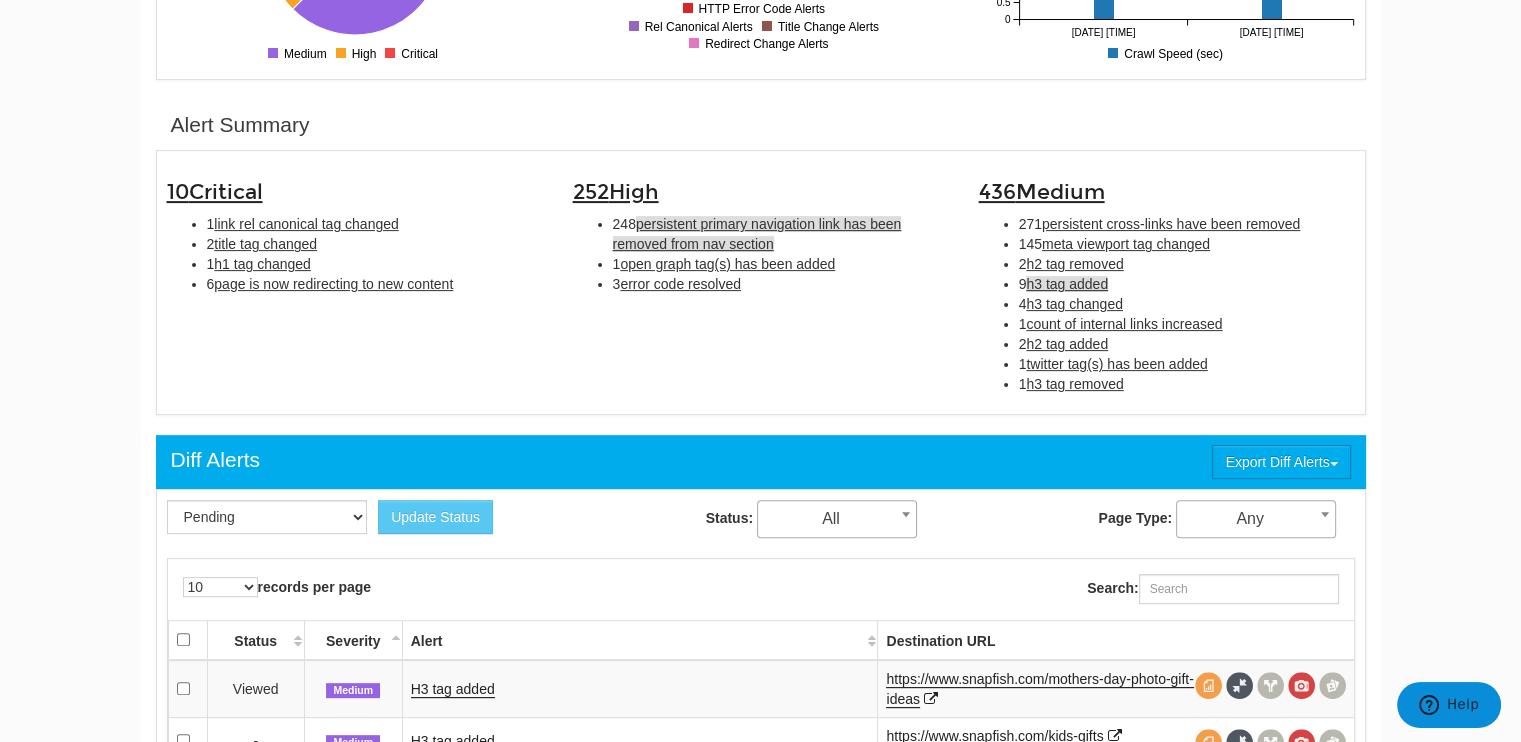 click on "persistent primary navigation link has been removed from nav section" at bounding box center [757, 234] 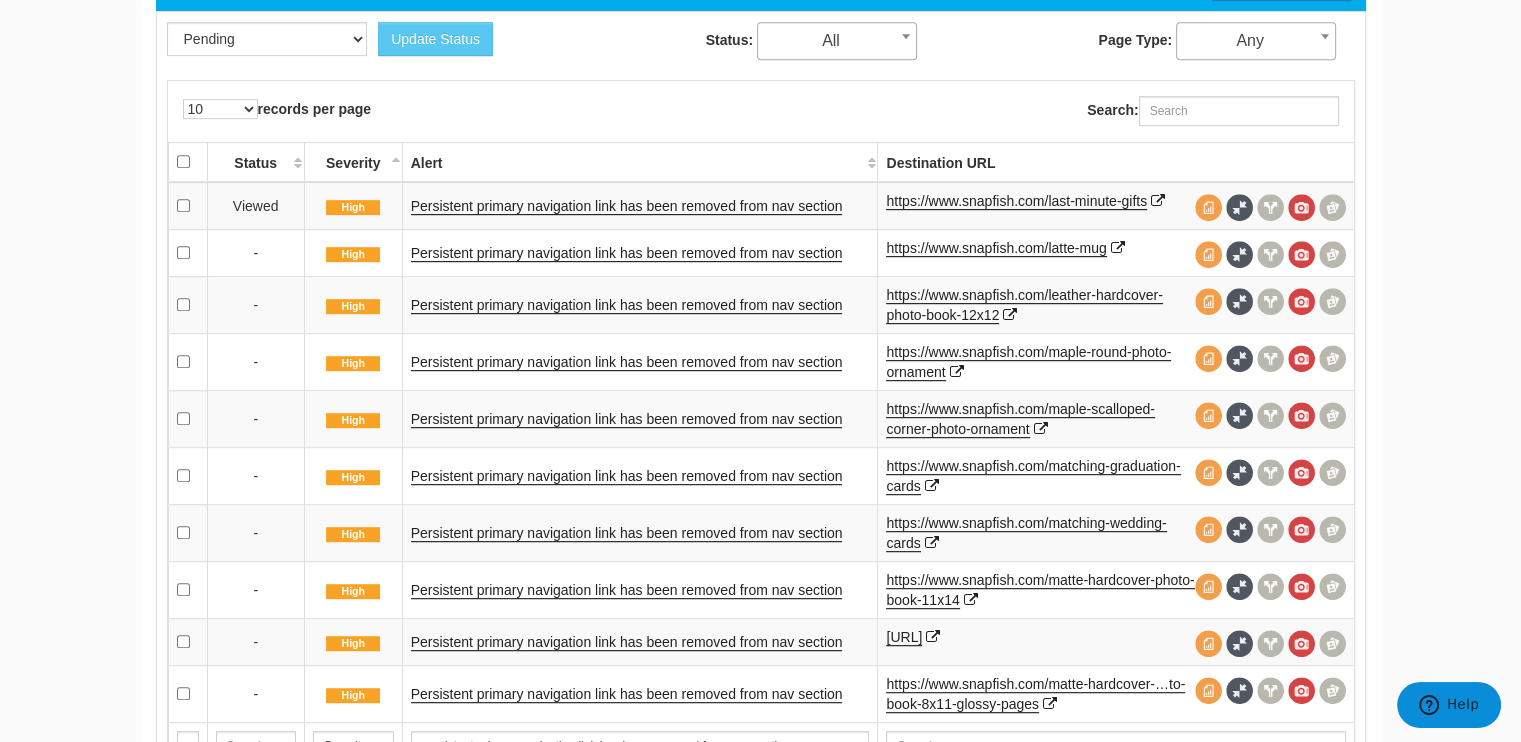 scroll, scrollTop: 1048, scrollLeft: 0, axis: vertical 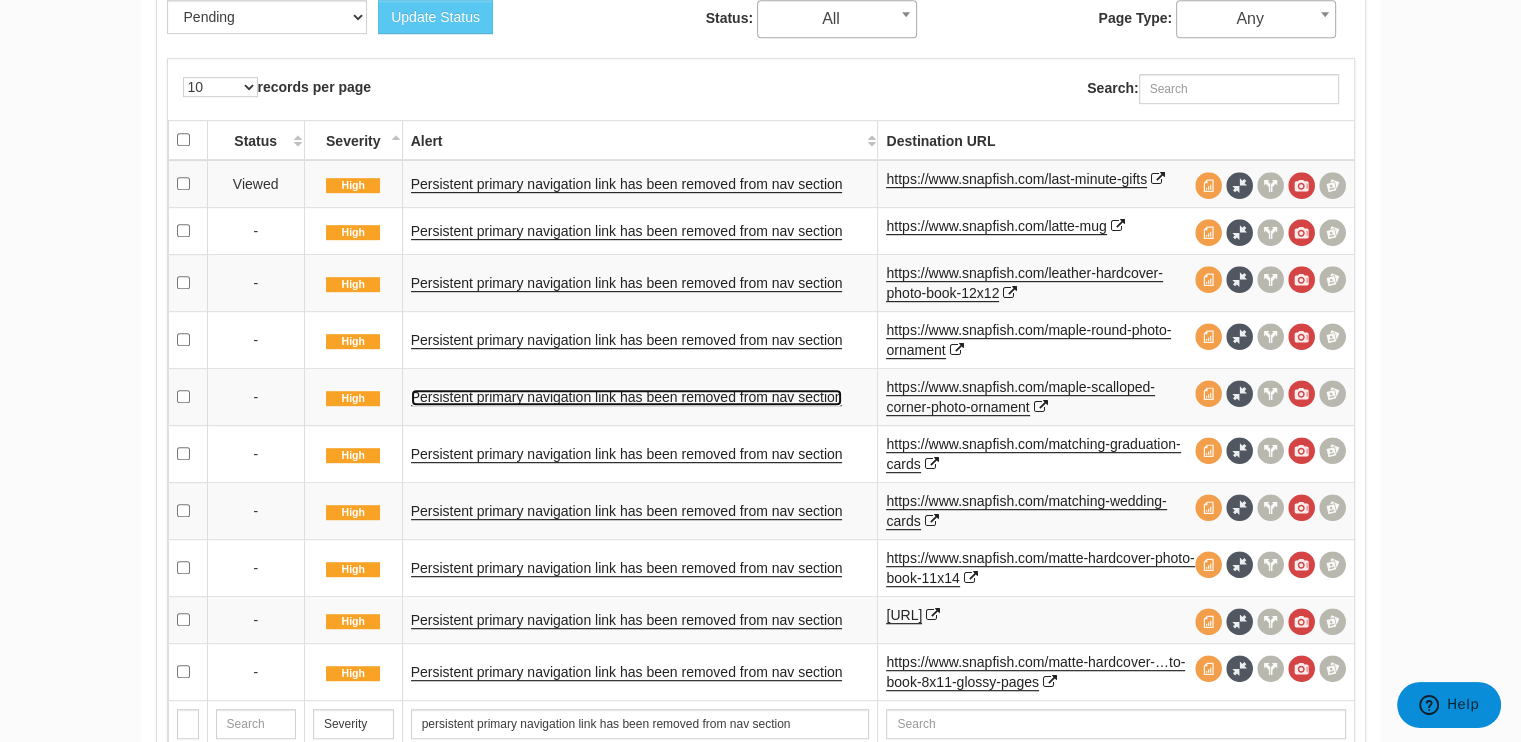 click on "Persistent primary navigation link has been removed from nav section" at bounding box center (627, 397) 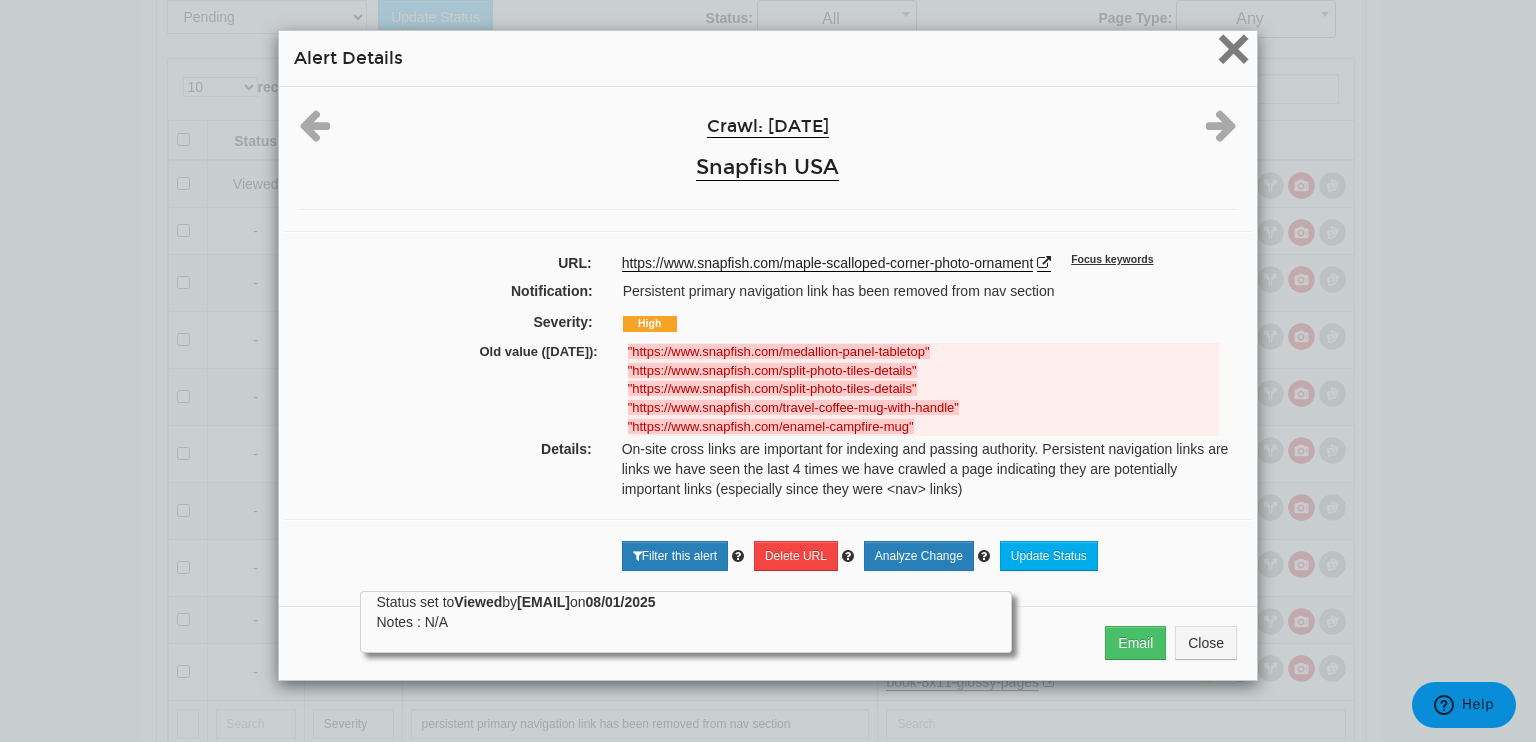 click on "×" at bounding box center (1233, 48) 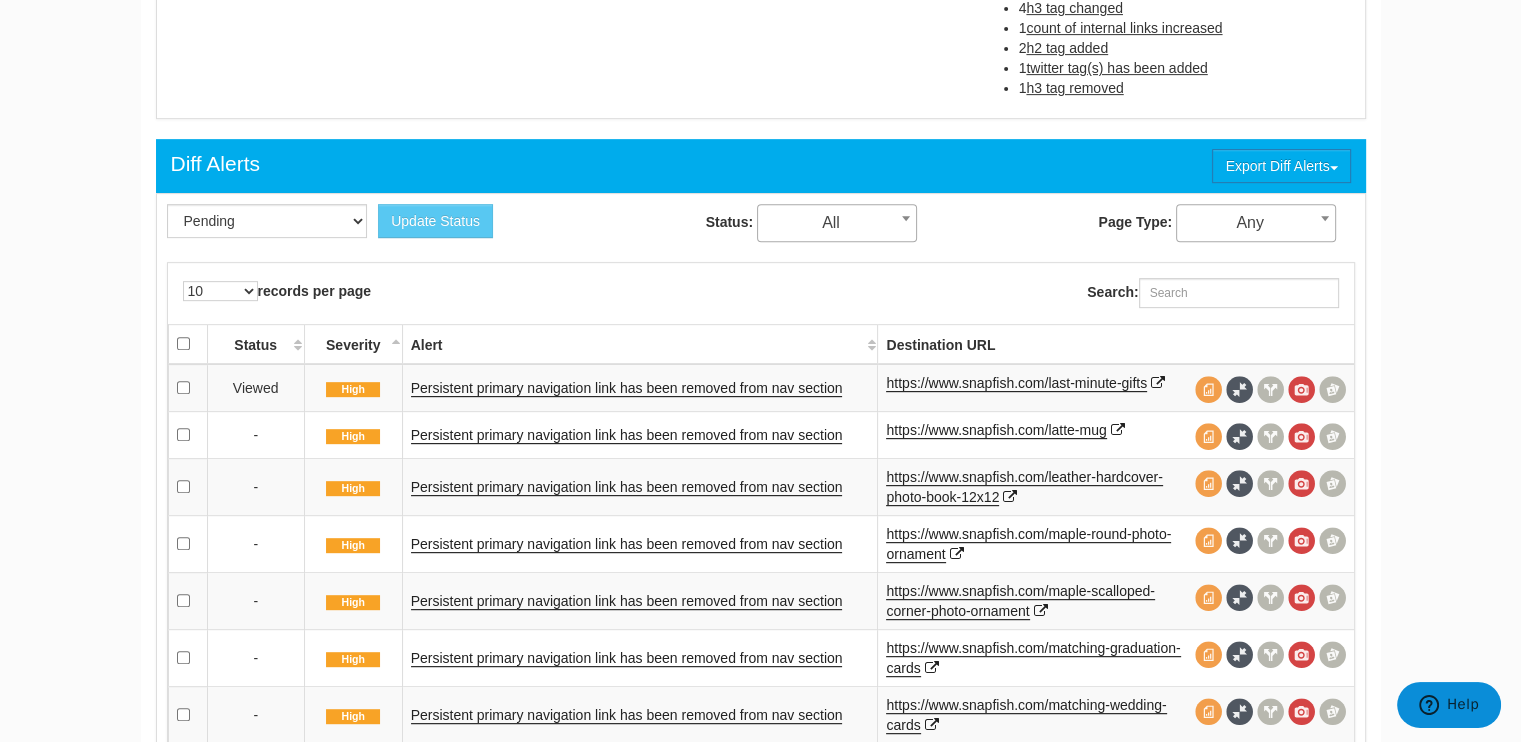 scroll, scrollTop: 648, scrollLeft: 0, axis: vertical 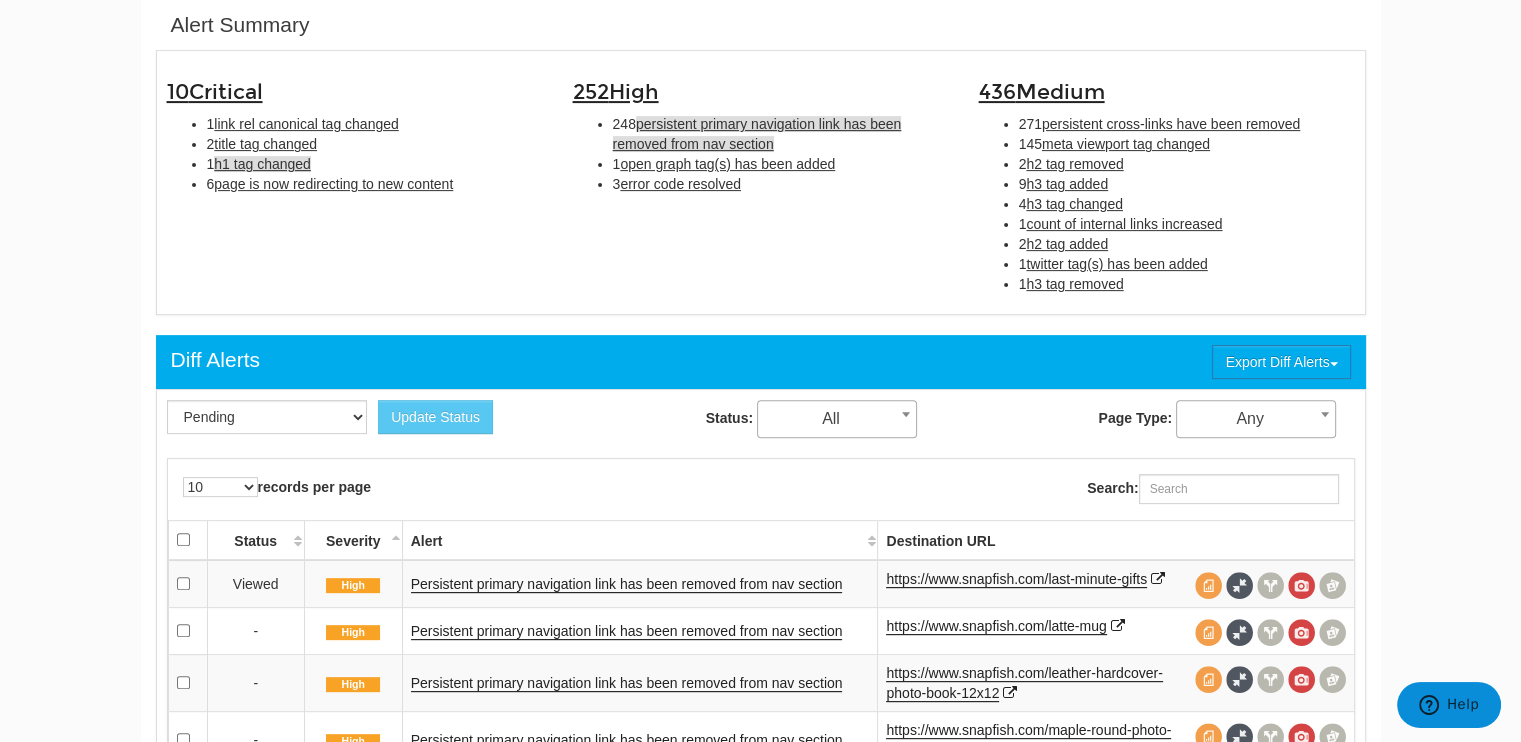 click on "h1 tag changed" at bounding box center (262, 164) 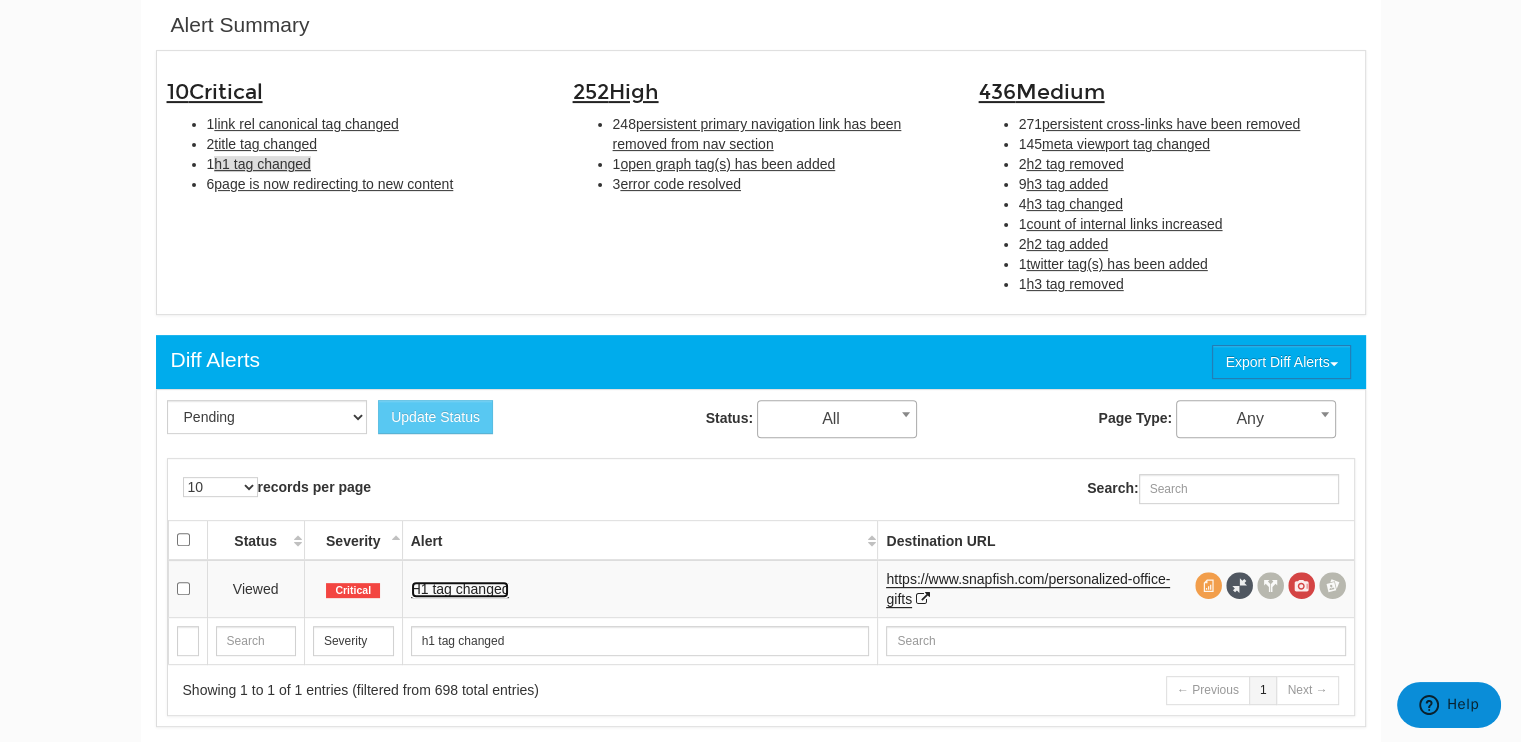 click on "H1 tag changed" at bounding box center [460, 589] 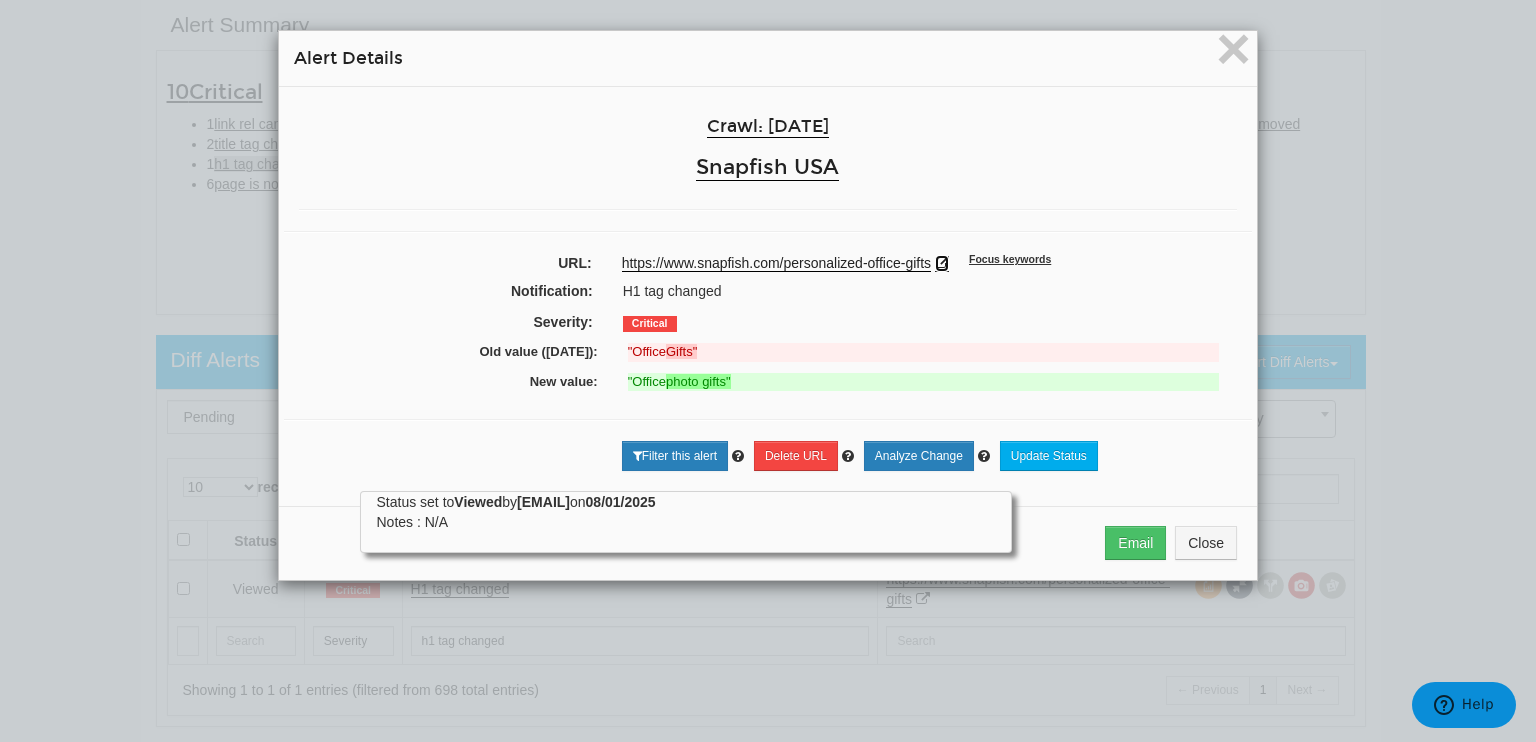 click at bounding box center (942, 263) 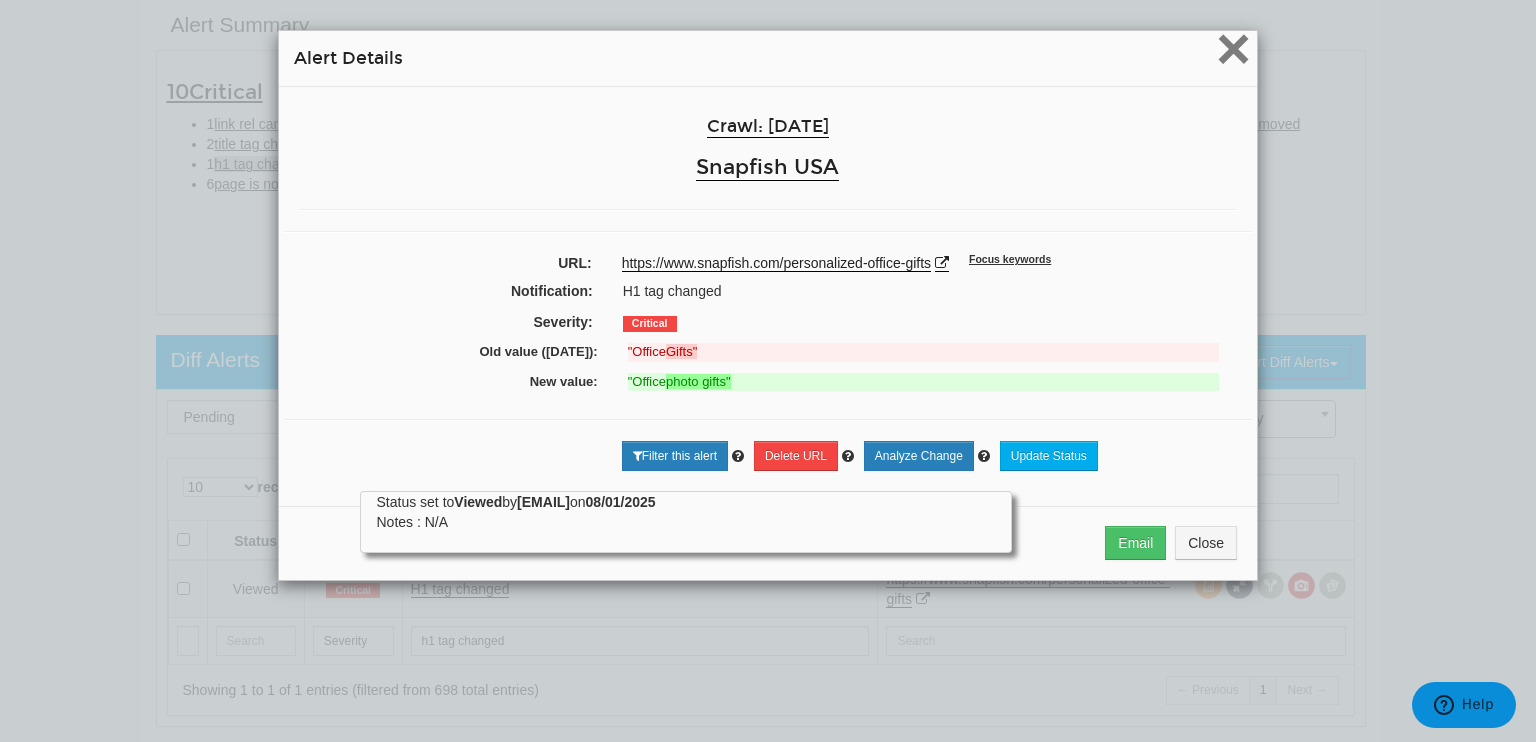 click on "×" at bounding box center [1233, 48] 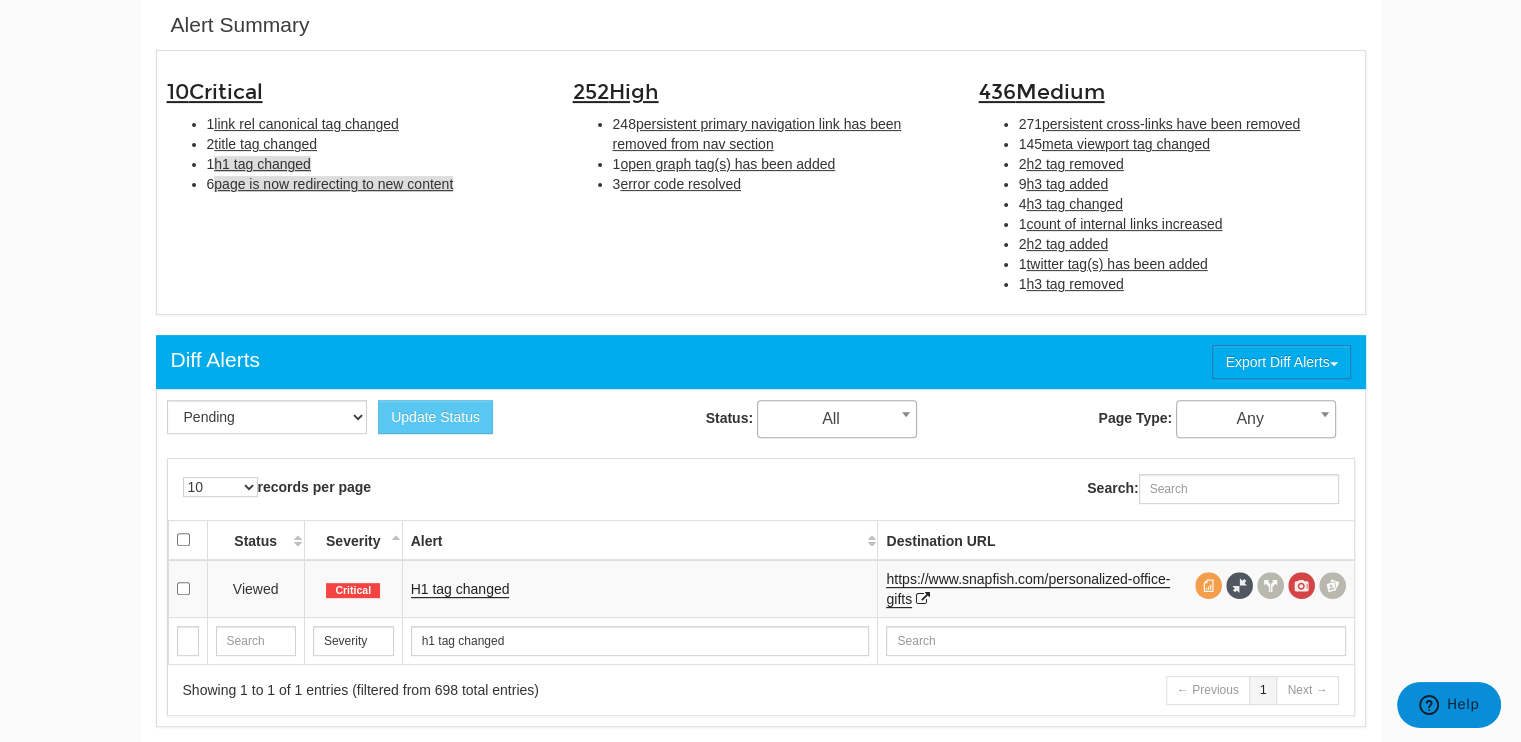 click on "page is now redirecting to new content" at bounding box center (333, 184) 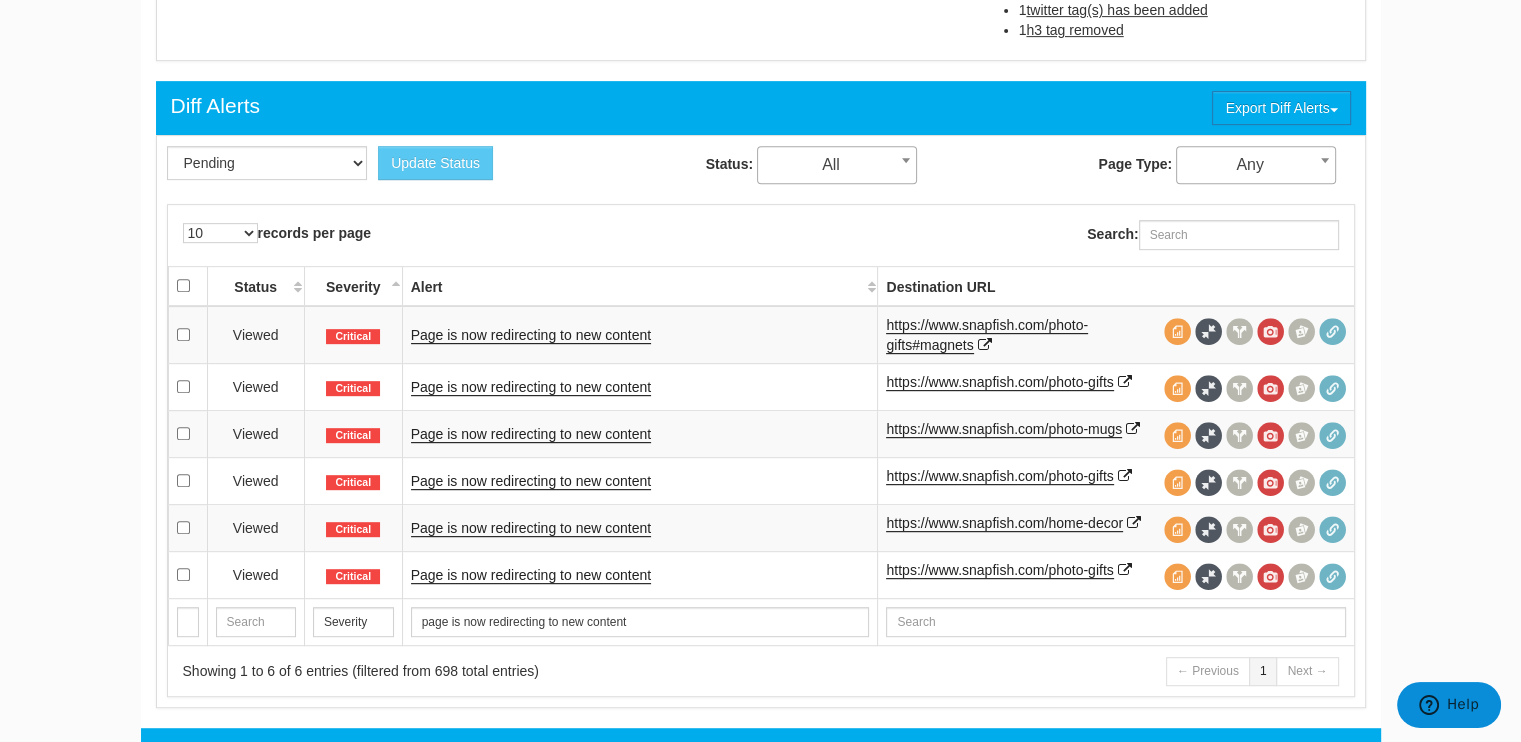 scroll, scrollTop: 948, scrollLeft: 0, axis: vertical 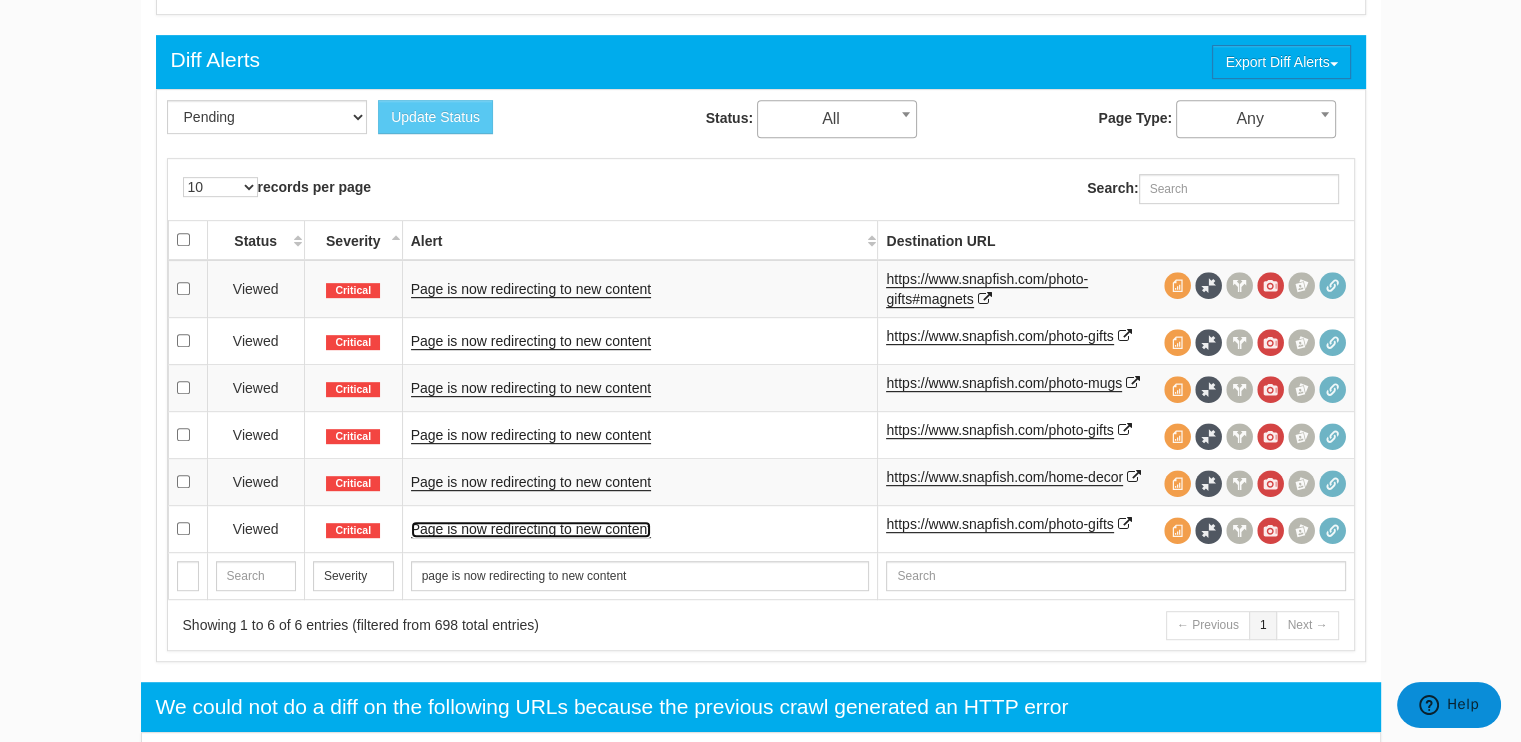 click on "Page is now redirecting to new content" at bounding box center [531, 529] 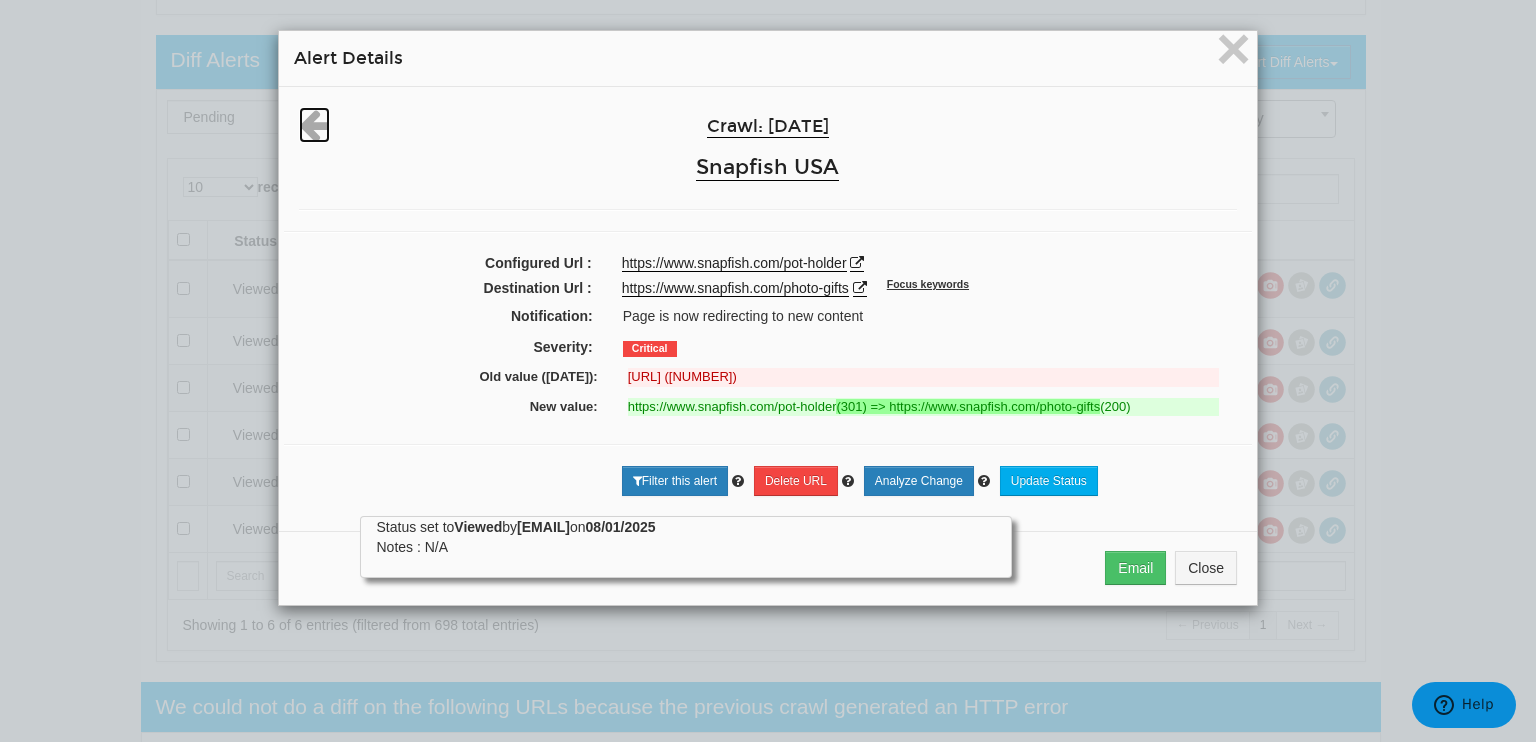 click at bounding box center (314, 125) 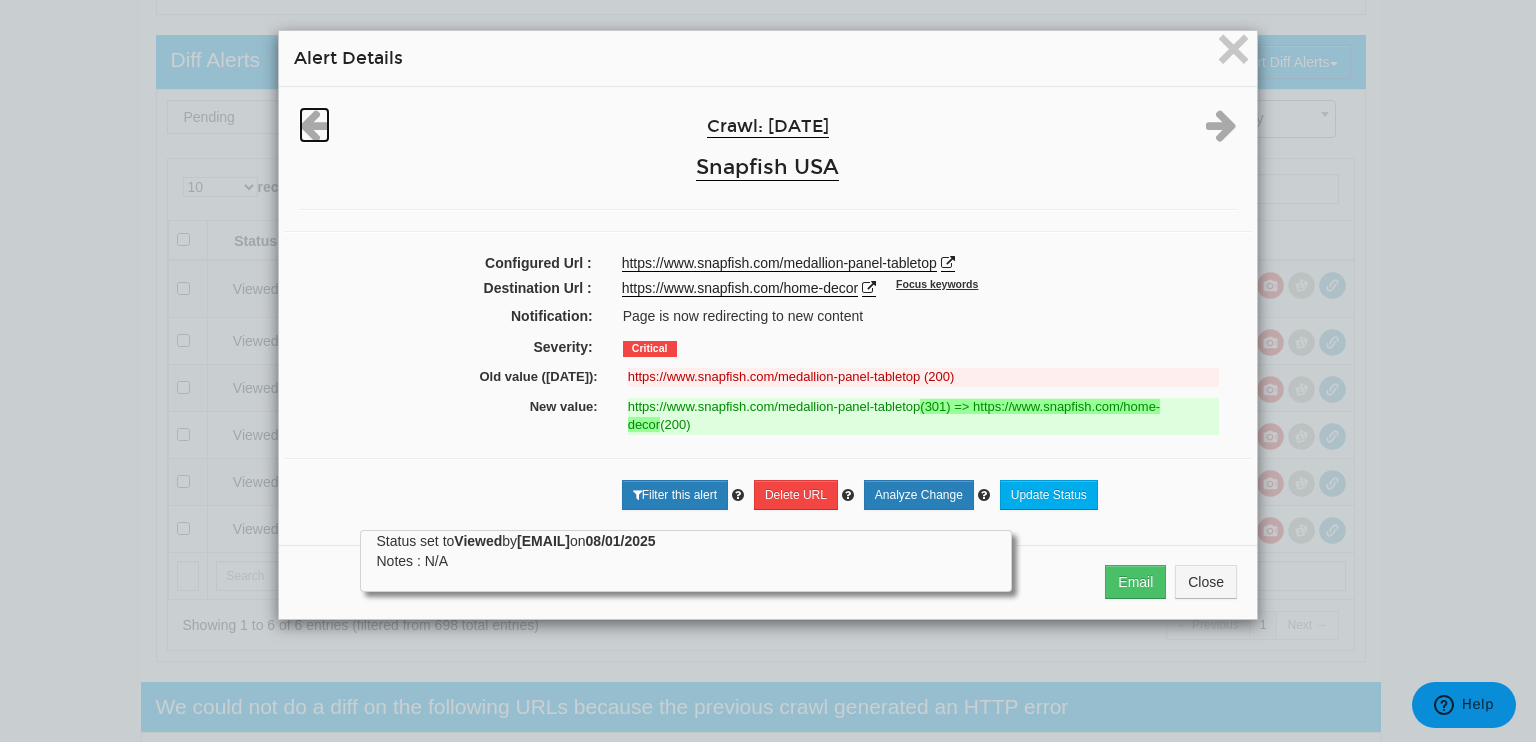 click at bounding box center [314, 125] 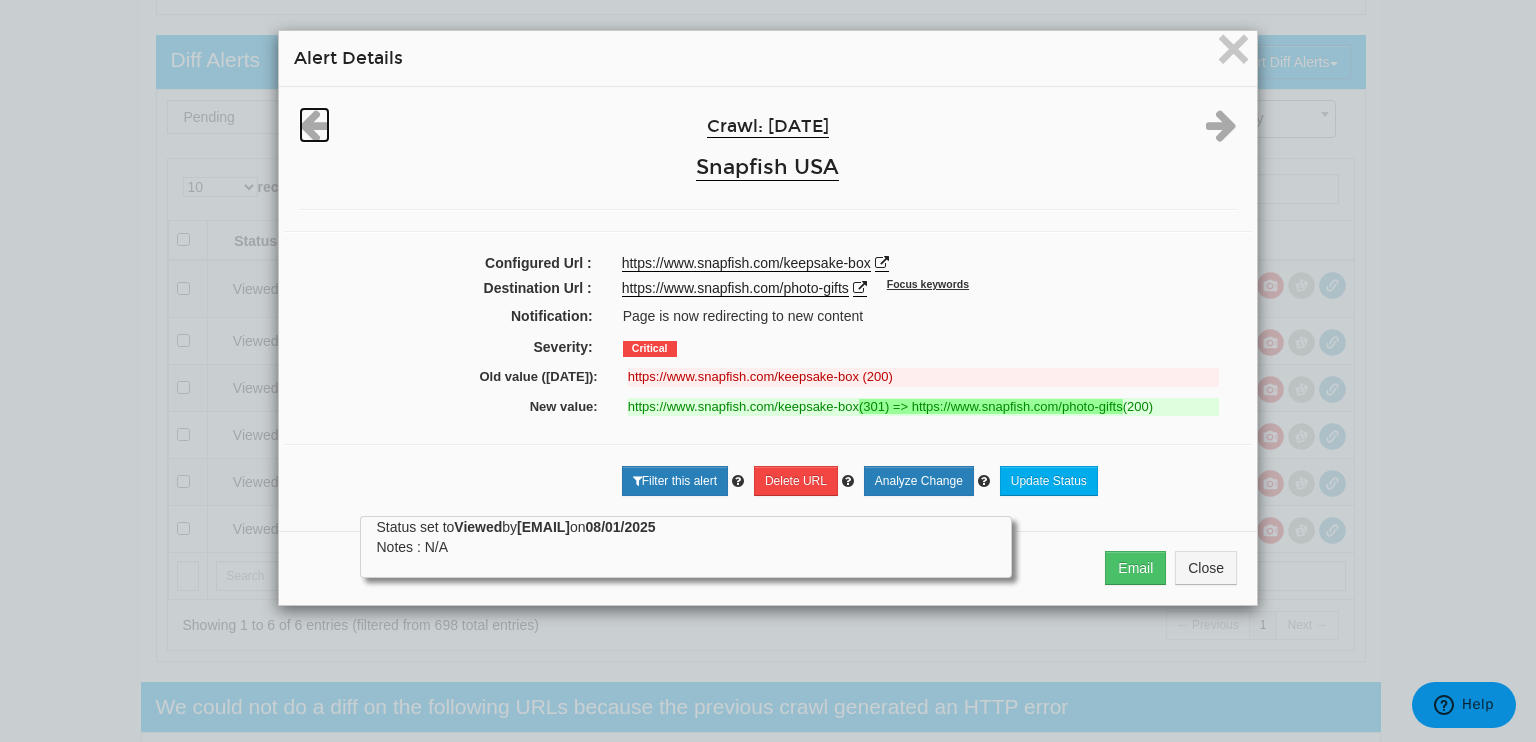 click at bounding box center [314, 125] 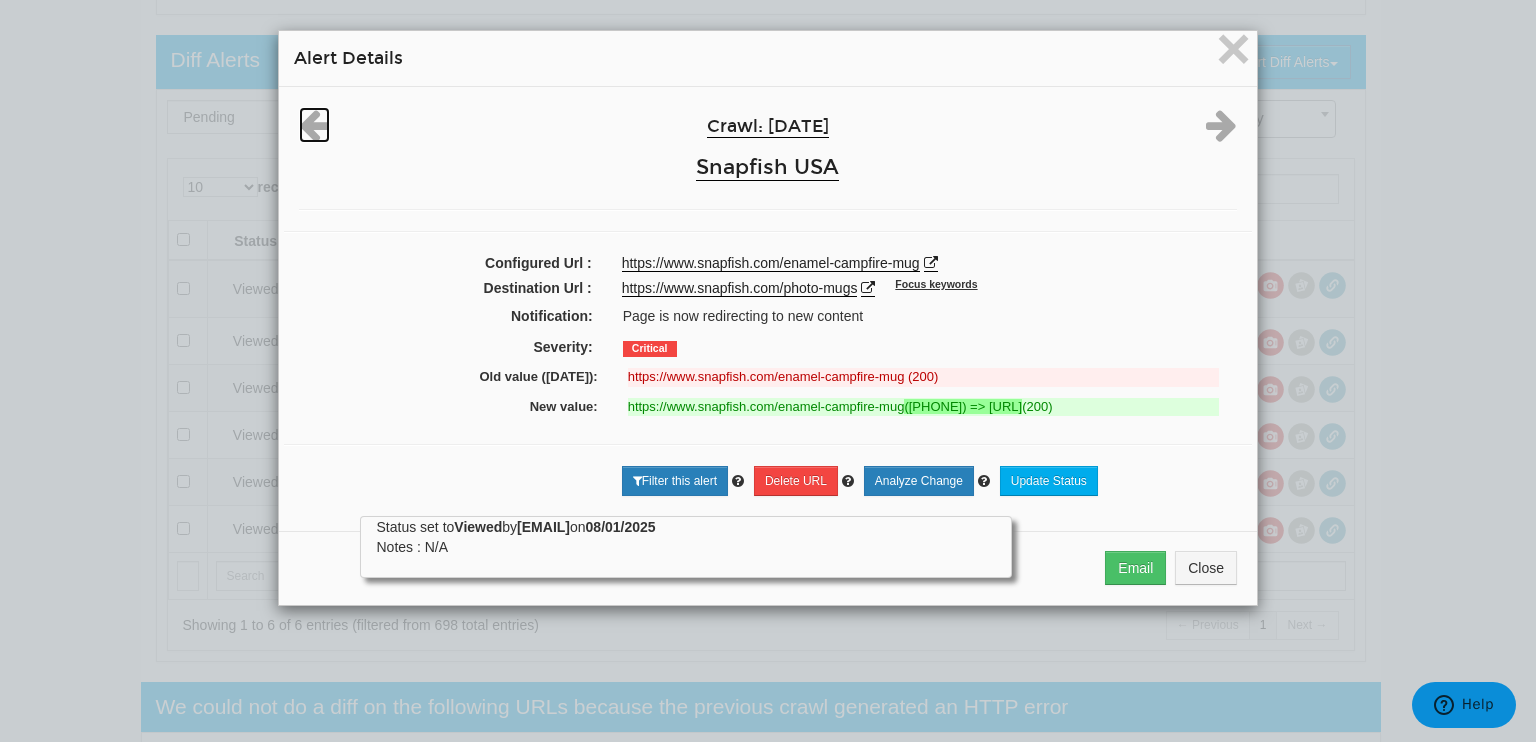 click at bounding box center [314, 125] 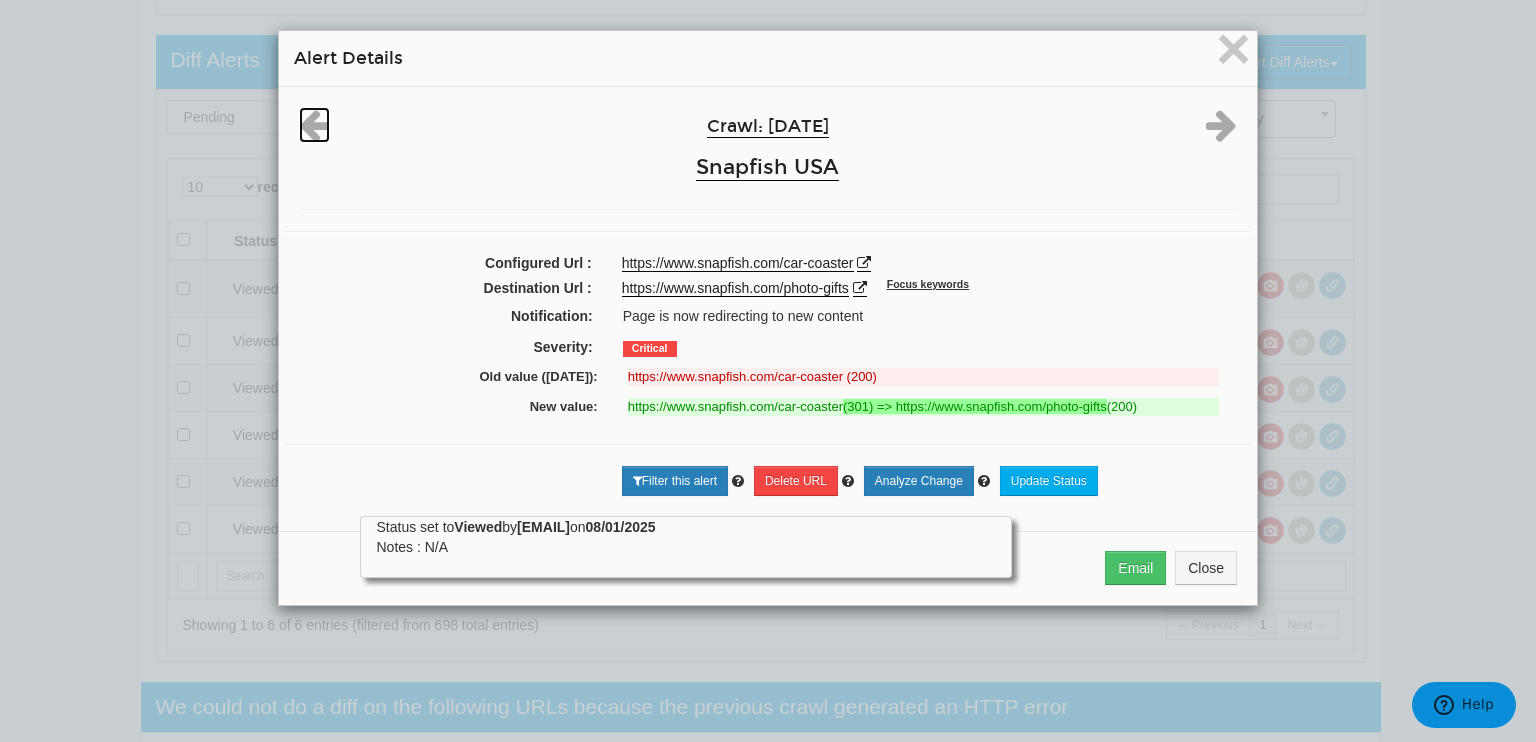 click at bounding box center (314, 125) 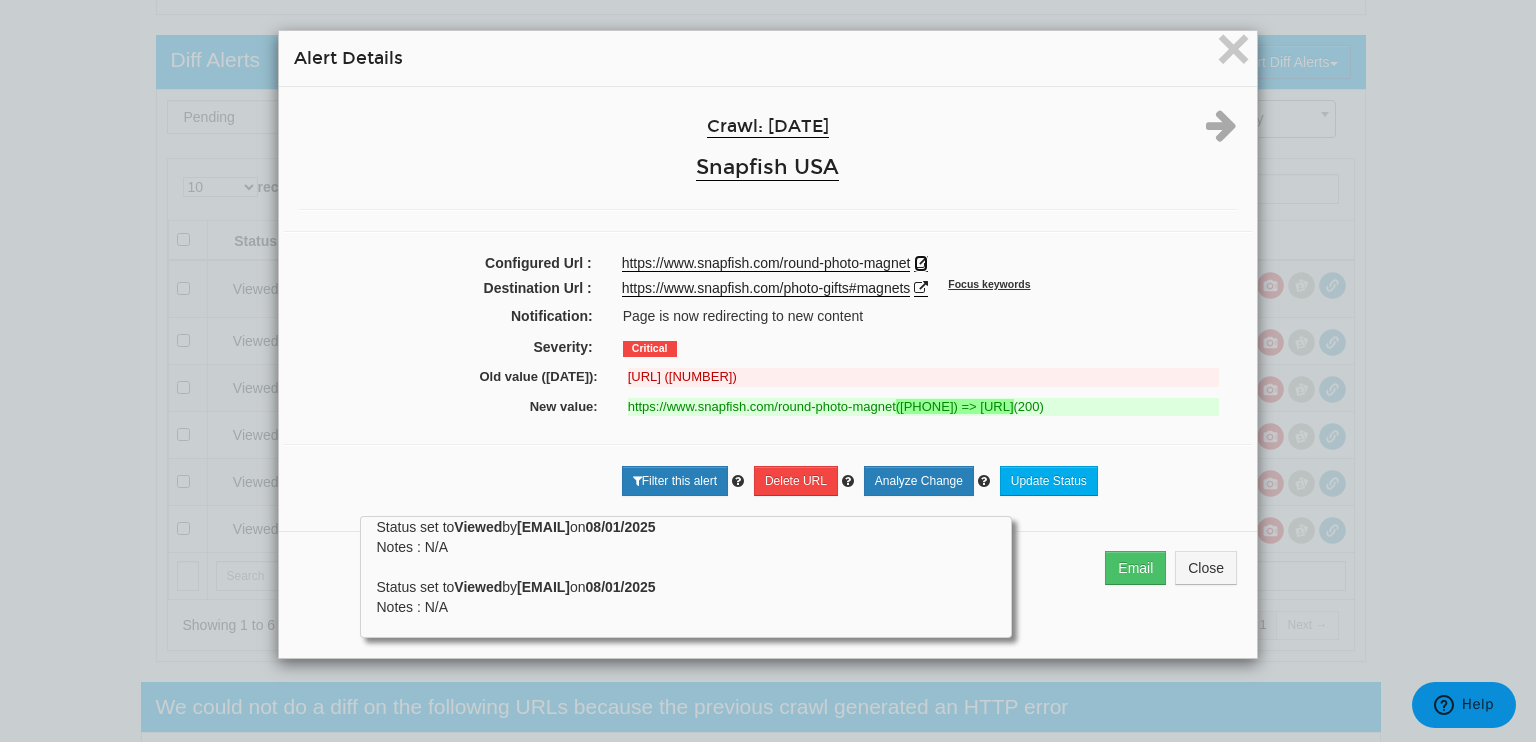 click at bounding box center (921, 263) 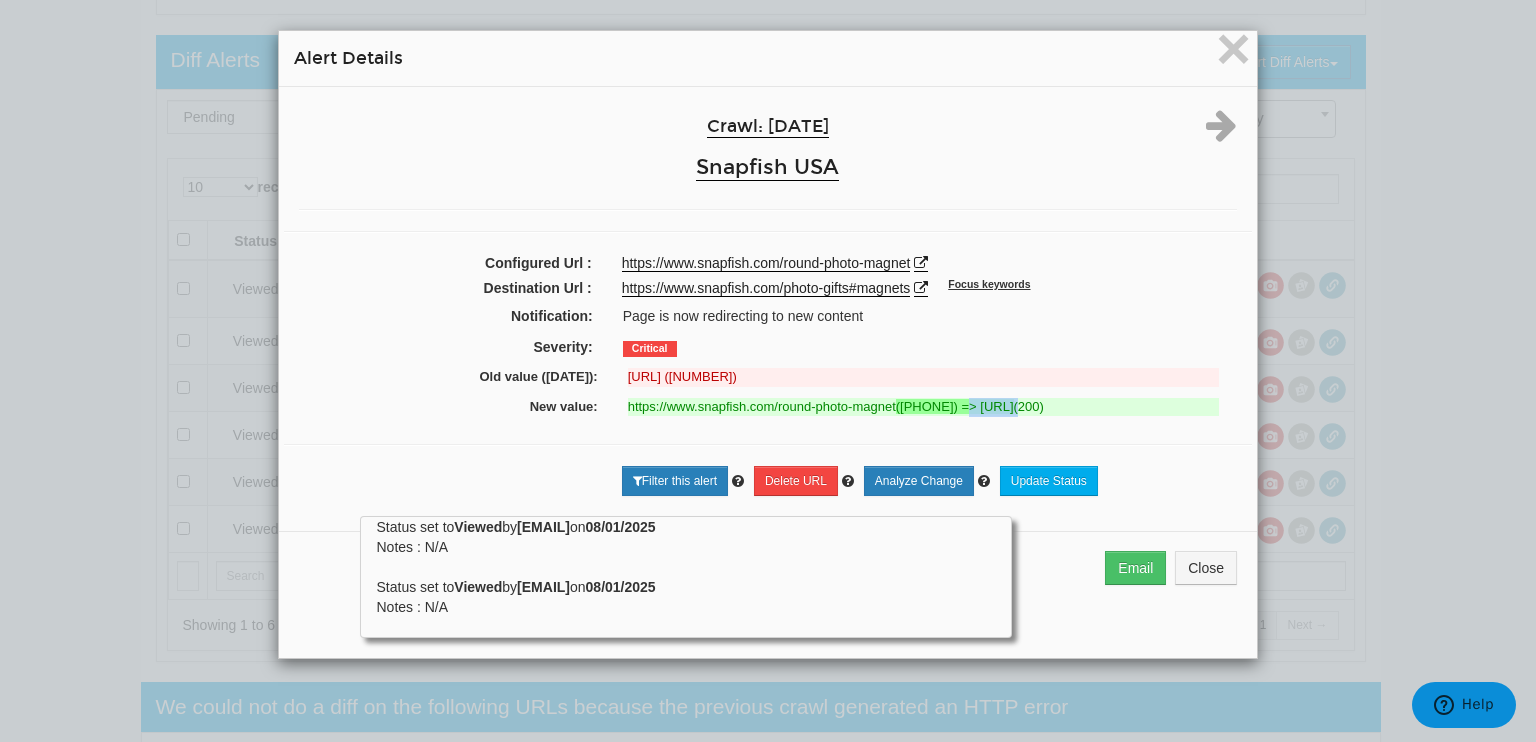 drag, startPoint x: 704, startPoint y: 428, endPoint x: 956, endPoint y: 401, distance: 253.4423 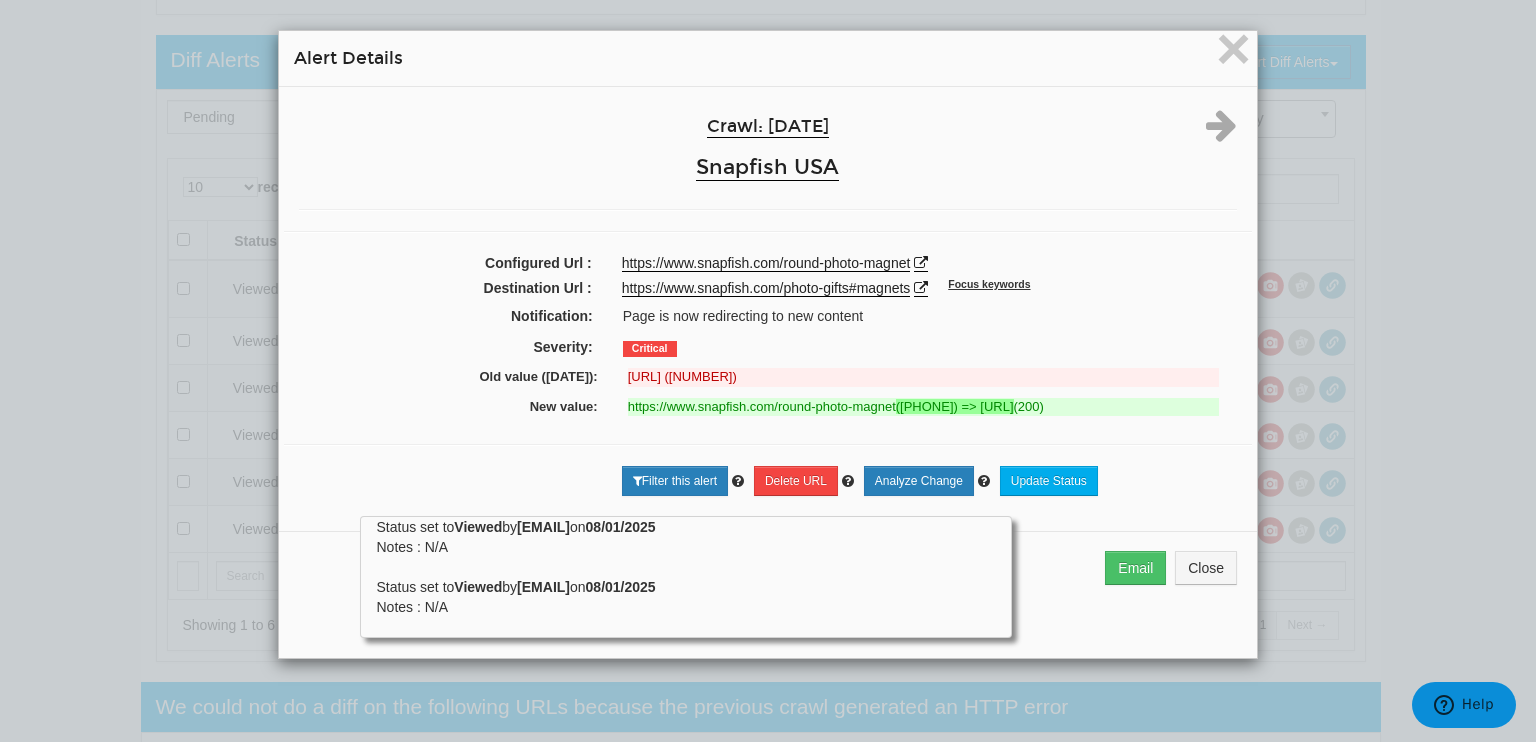 click on "Notification:
Page is now redirecting to new content" at bounding box center (768, 318) 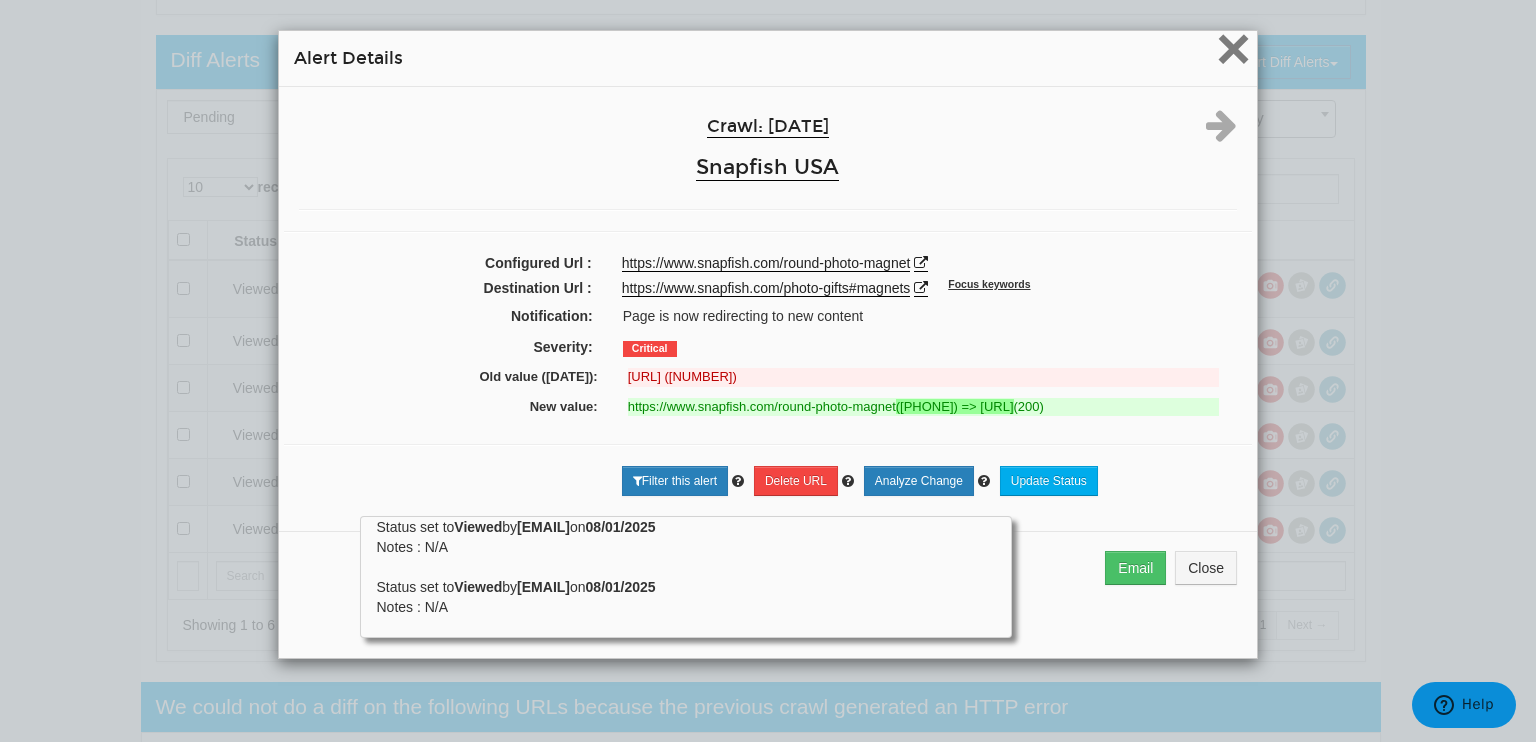 click on "×" at bounding box center [1233, 48] 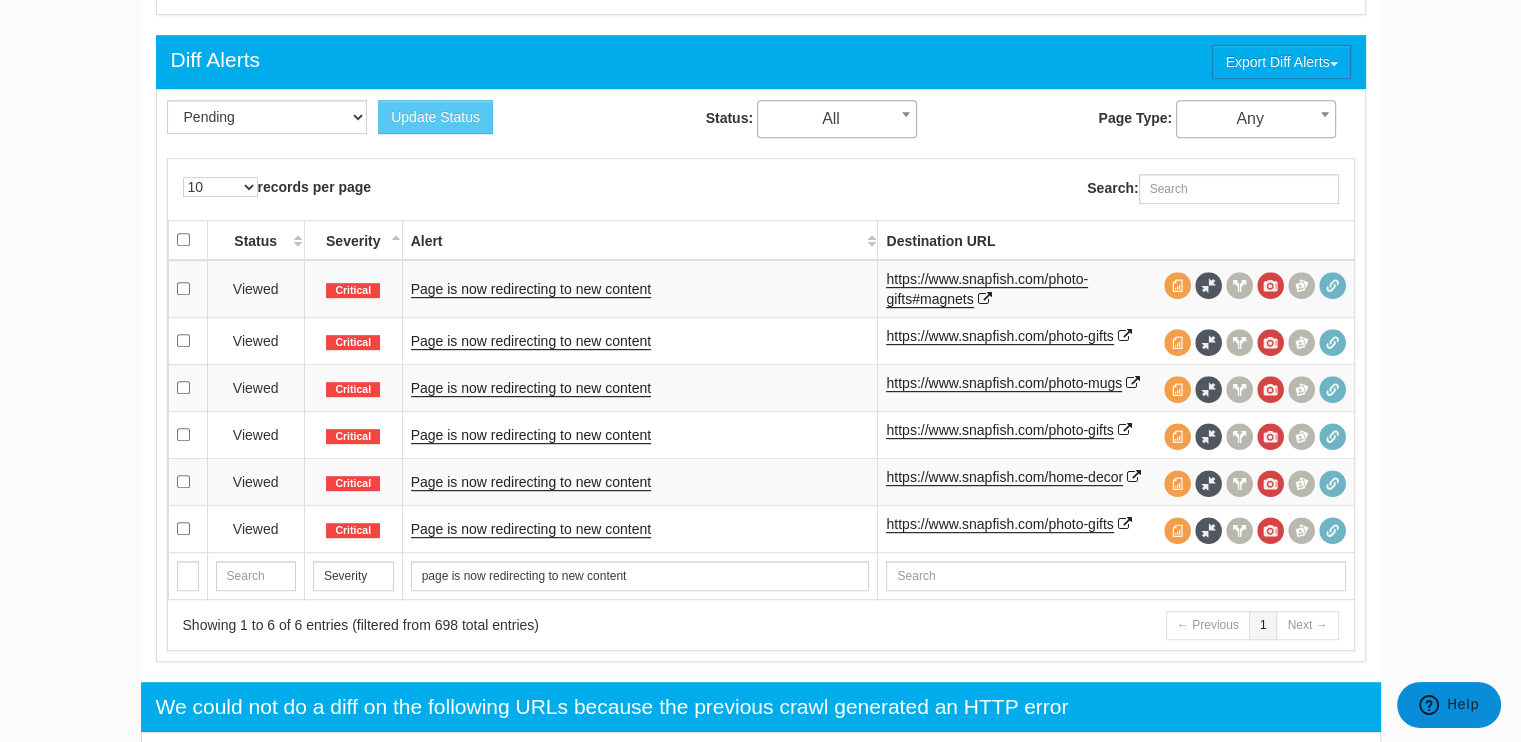 click on "Dashboard
Search Console
Keyword Winners and Losers
Page Winners and Losers
Archived Search Console Reports
Schedule a Change Analysis
Change Analysis Reports
Sitemap Reports
Ad hoc
Internet Archive Diff tool
Mobile vs. Desktop
Fetch vs. Rendered
User Agent Diff
Internet Archive URL Tester
Compare URLs
Reports
Audits
Exports
Manage
Domains
URLs" at bounding box center (760, -577) 